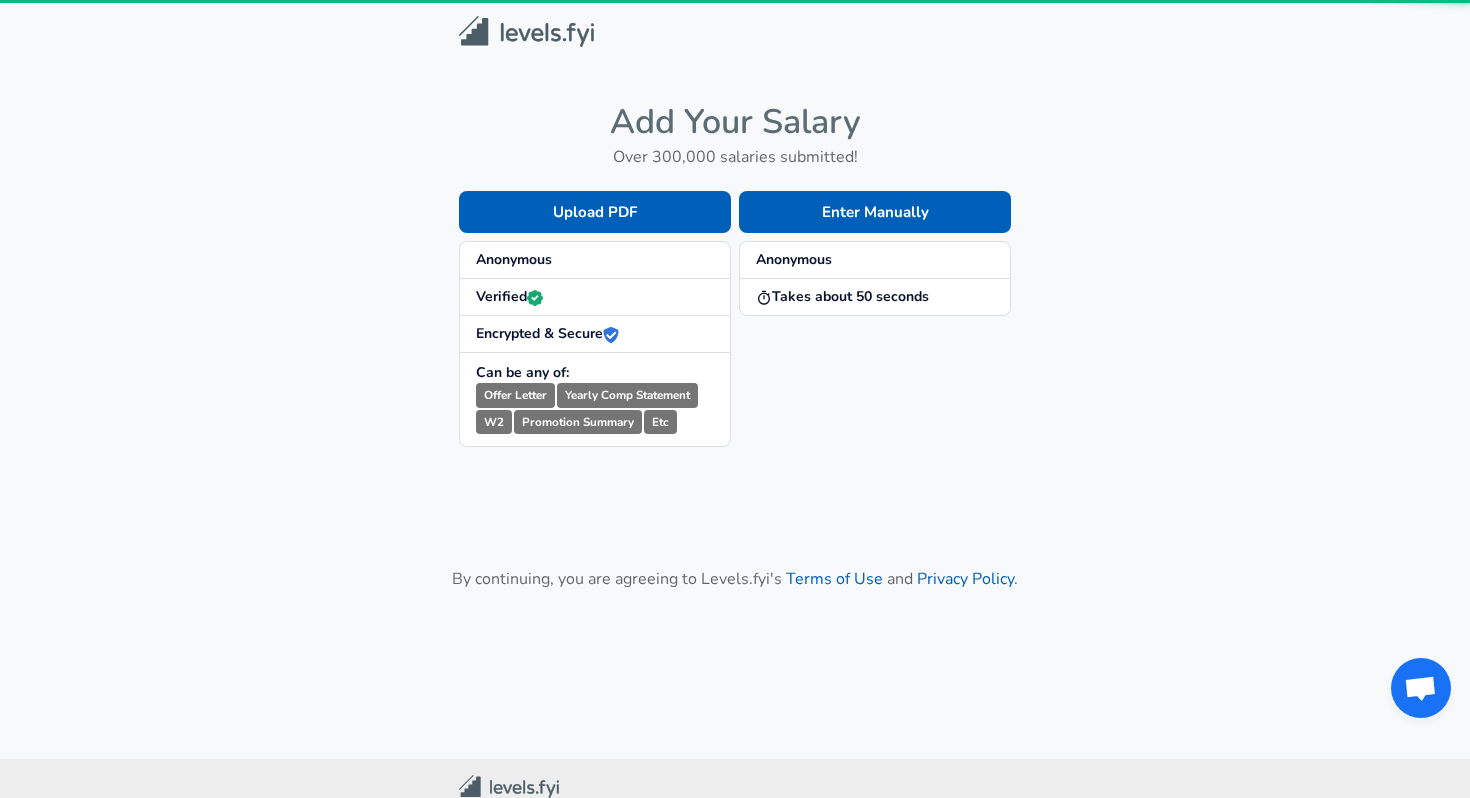 scroll, scrollTop: 0, scrollLeft: 0, axis: both 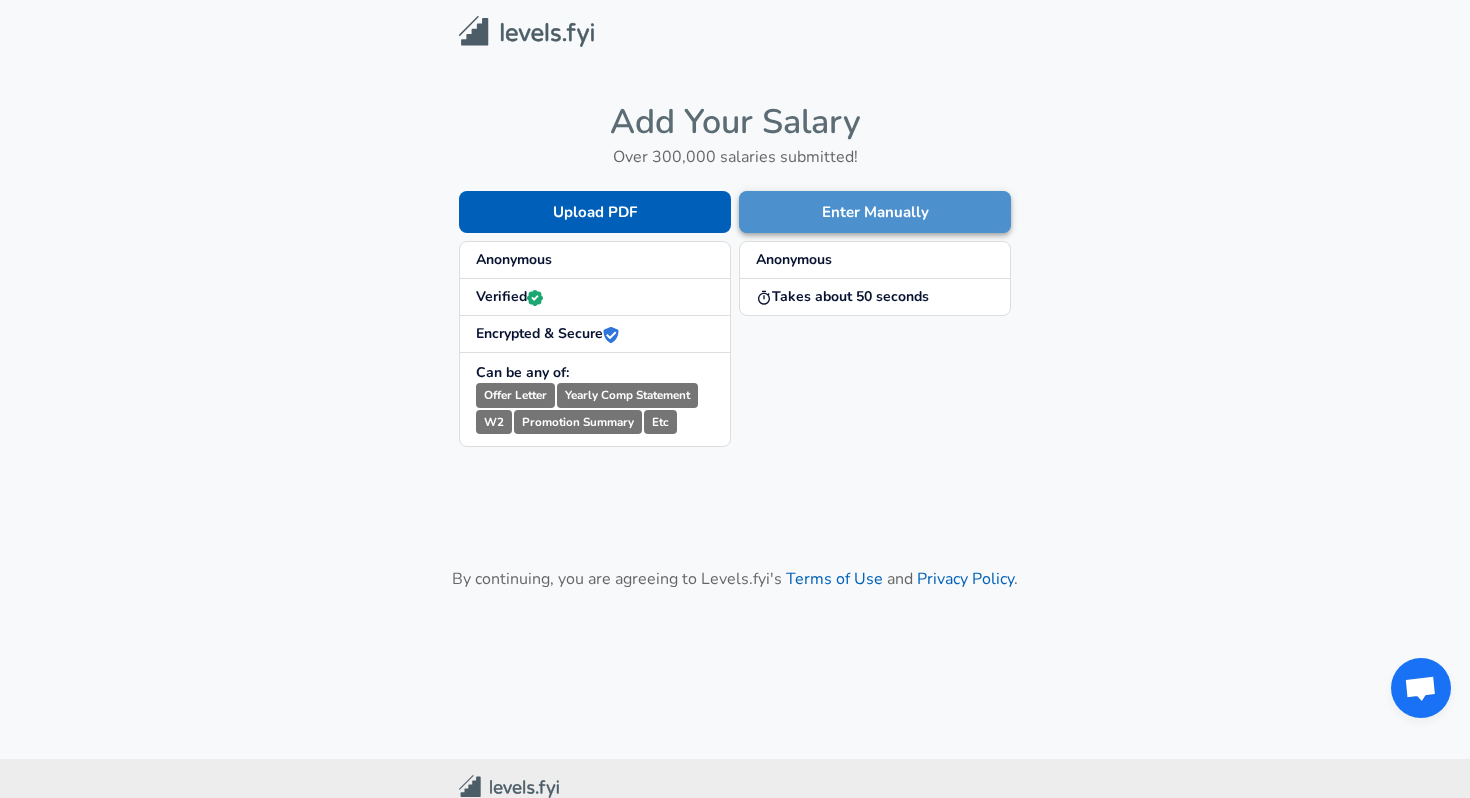 click on "Enter Manually" at bounding box center (875, 212) 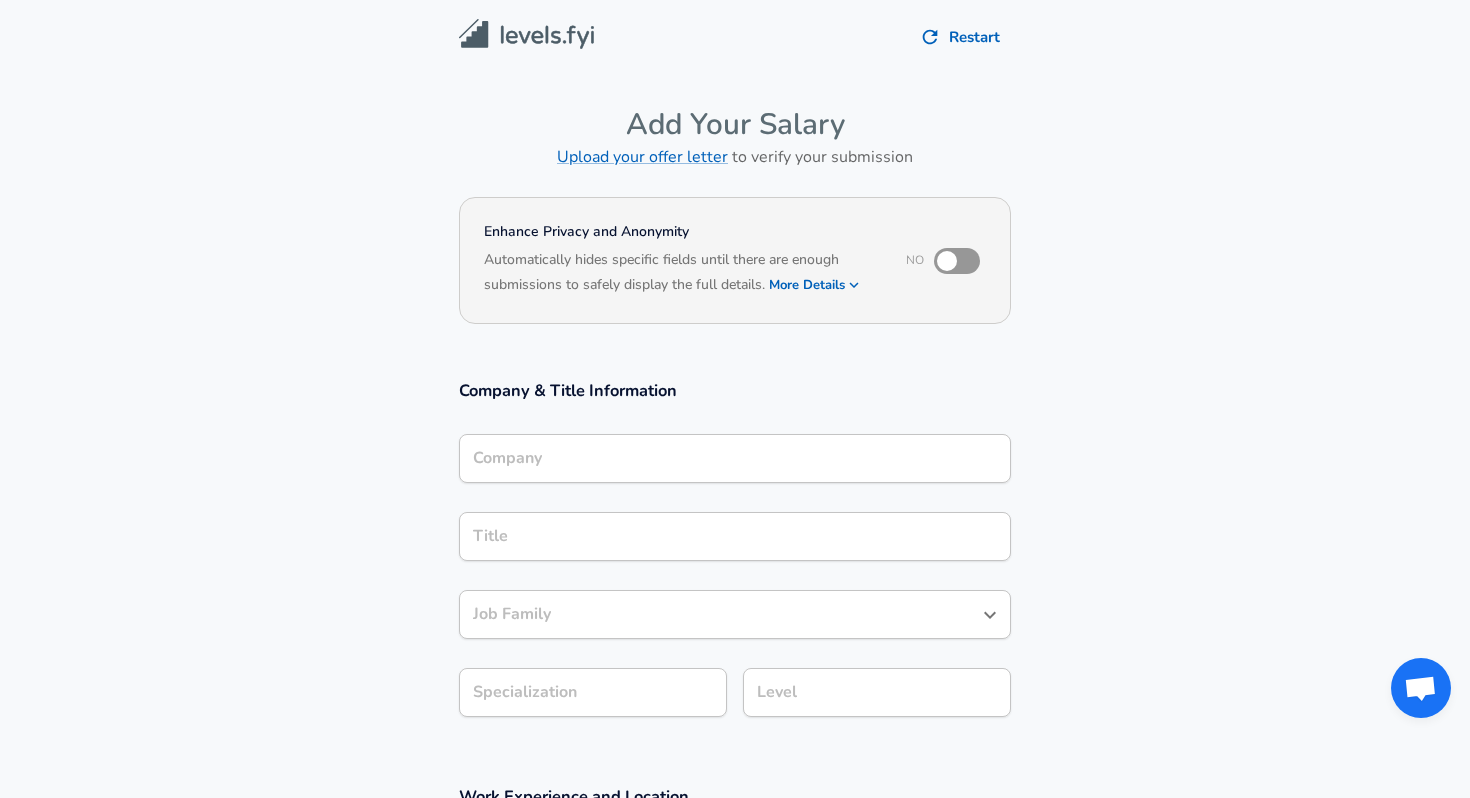 click on "Company" at bounding box center [735, 458] 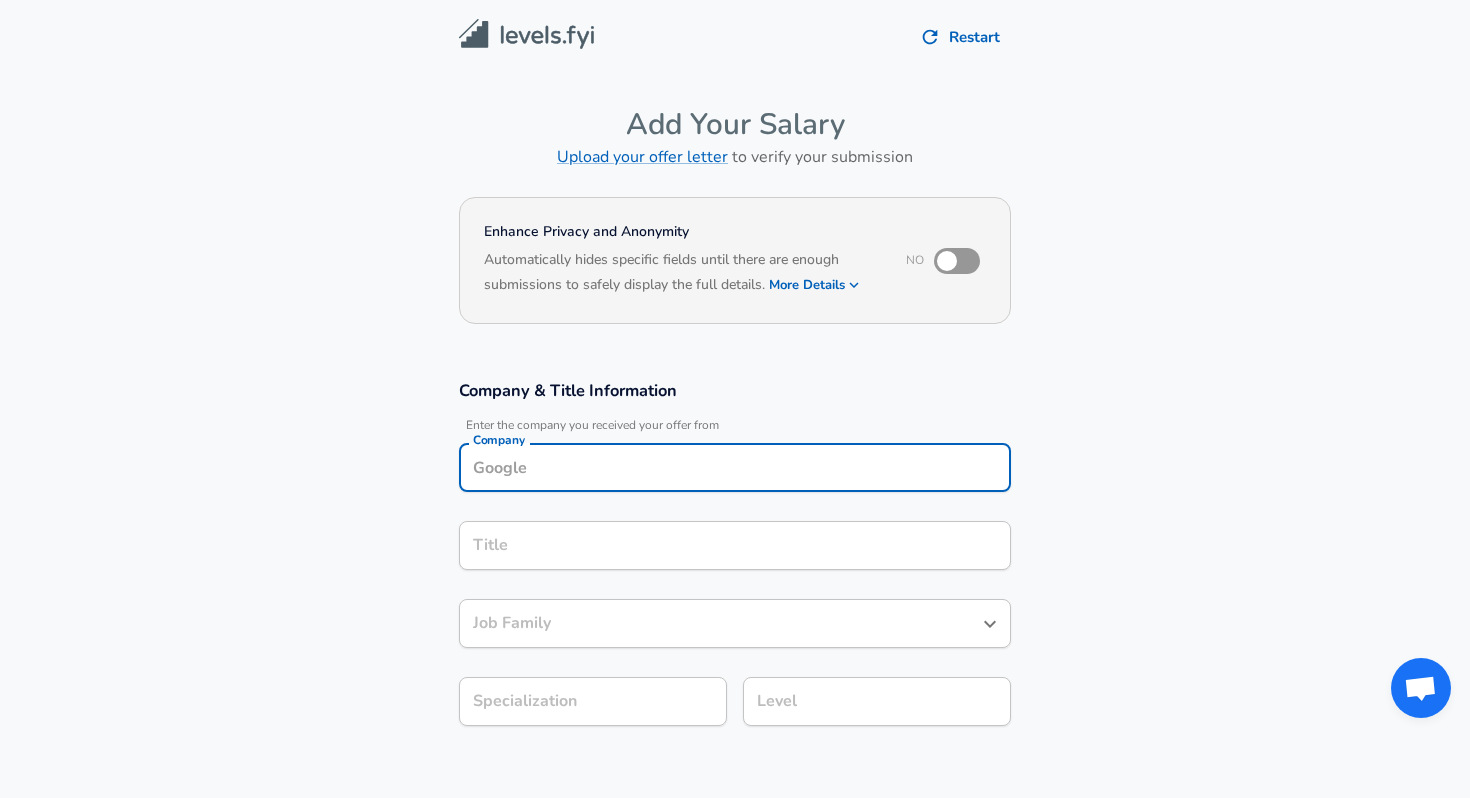 scroll, scrollTop: 20, scrollLeft: 0, axis: vertical 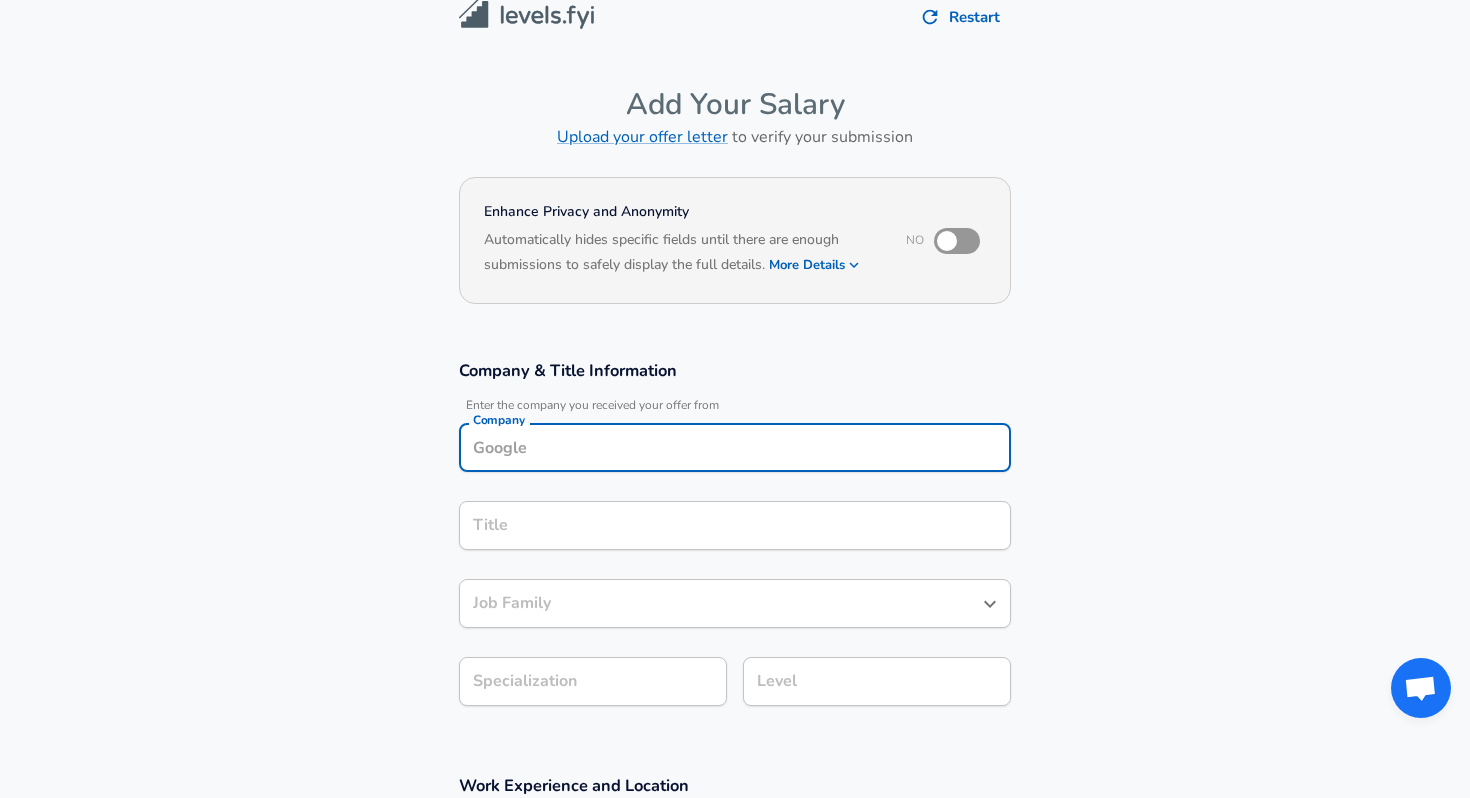 click on "Company" at bounding box center [735, 447] 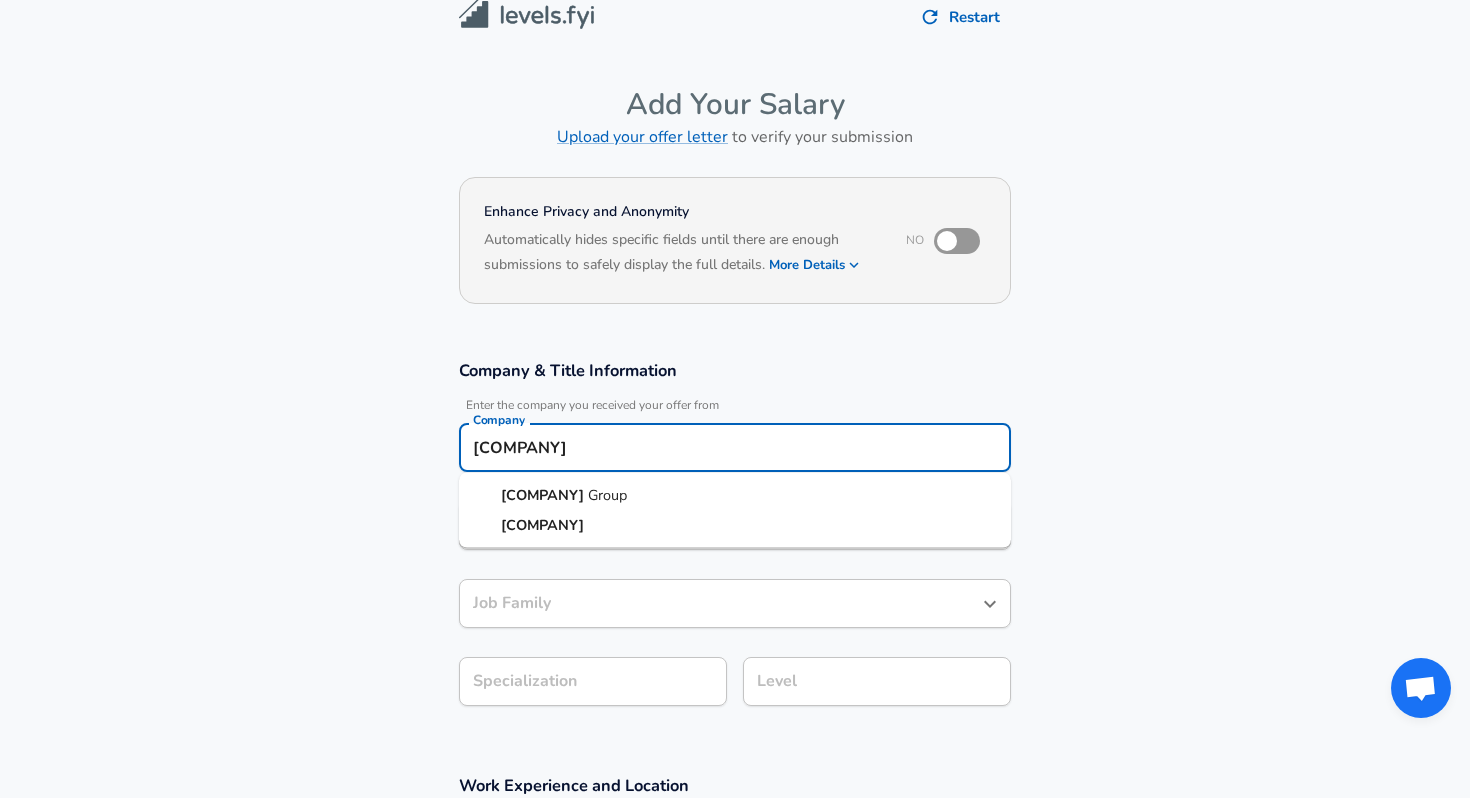 click on "[COMPANY]" at bounding box center (735, 496) 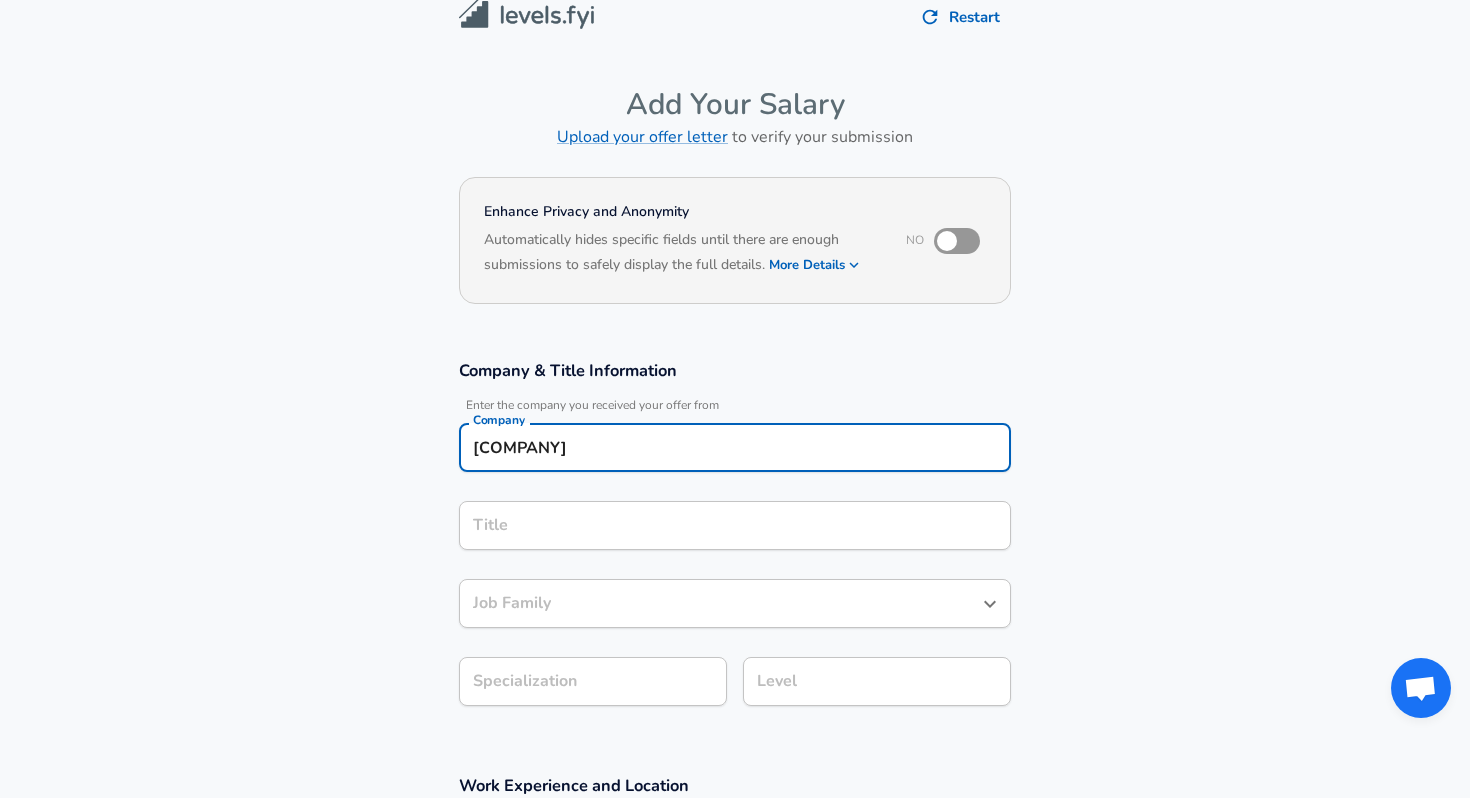 type on "[COMPANY]" 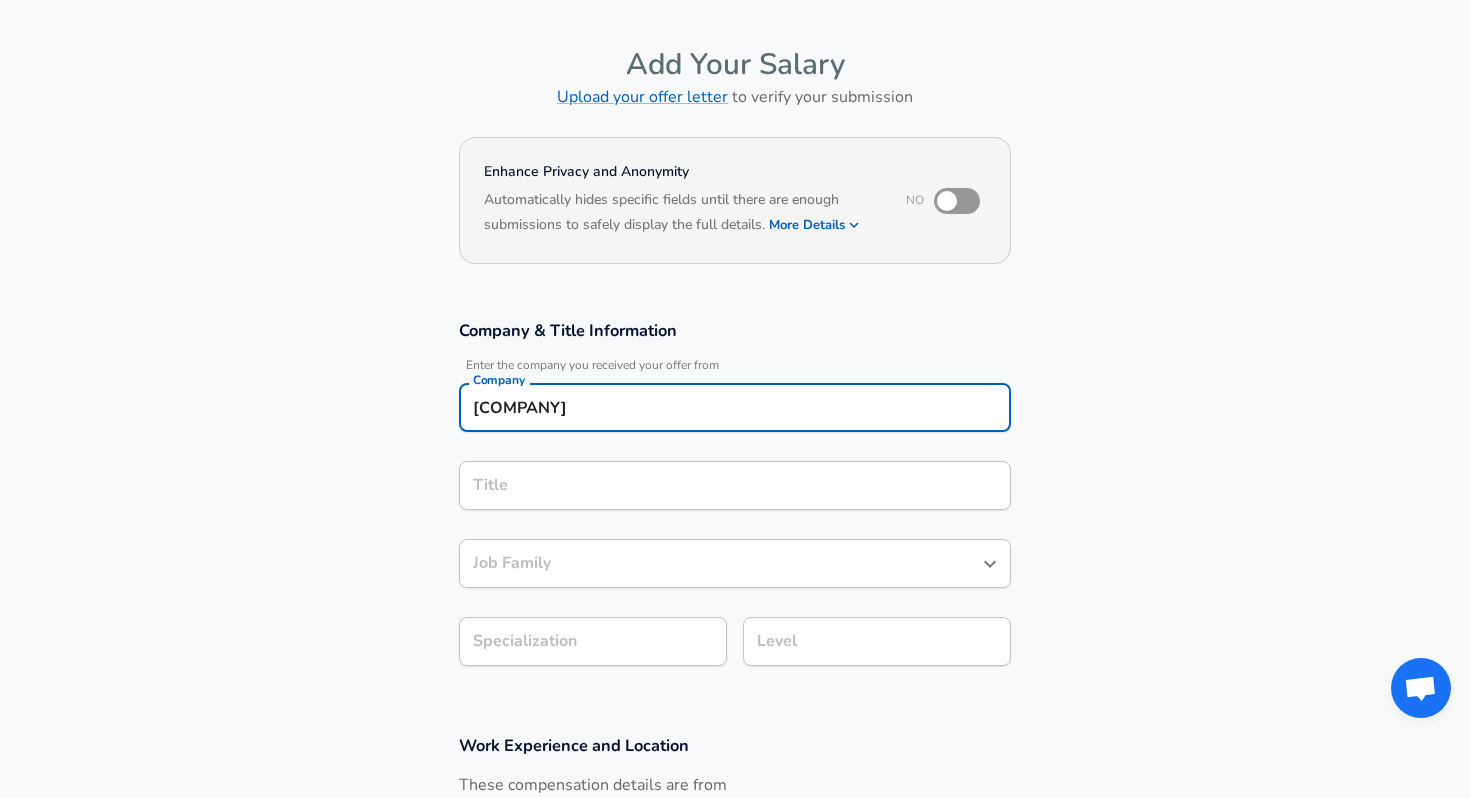 click on "Title" at bounding box center [735, 485] 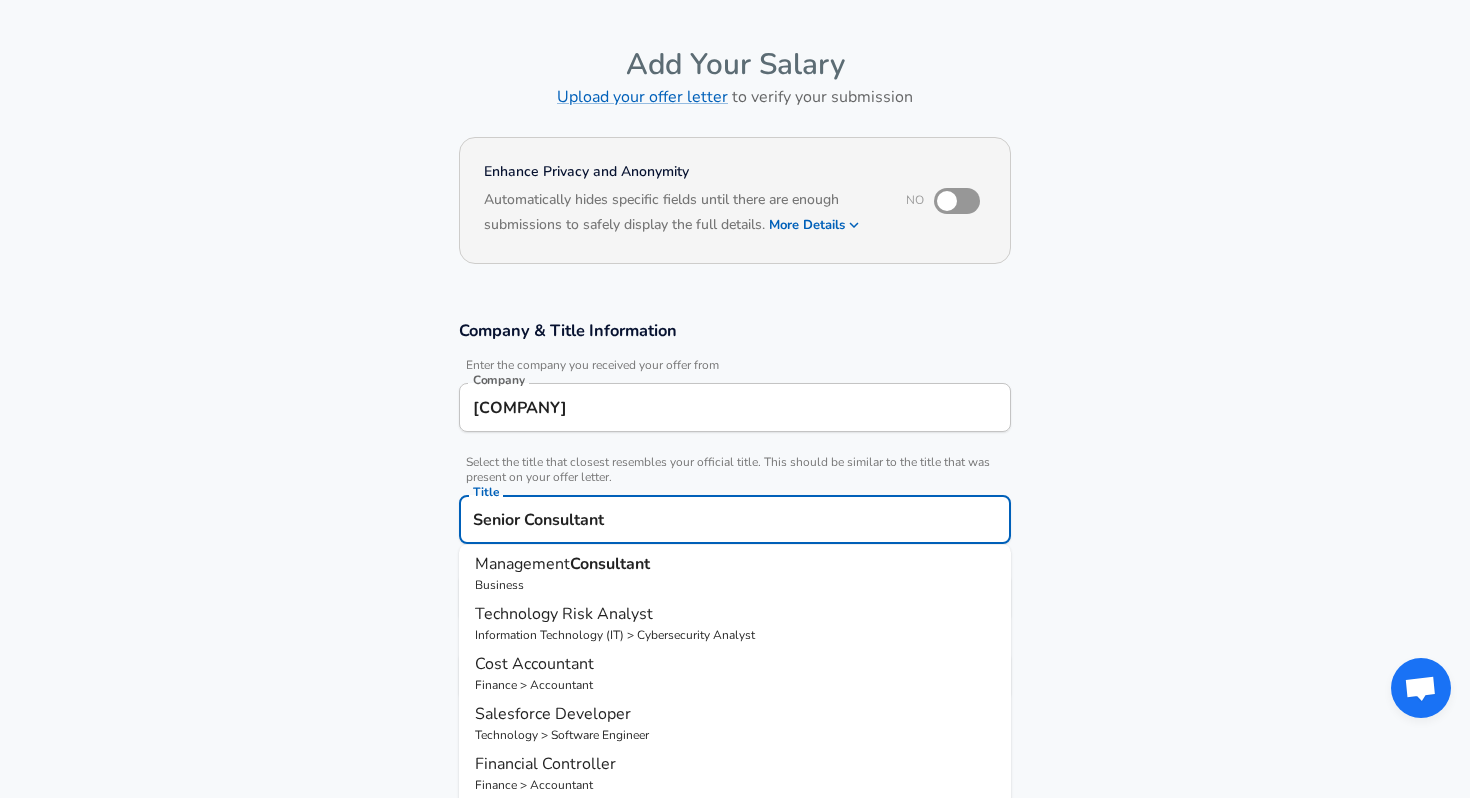 scroll, scrollTop: 6, scrollLeft: 0, axis: vertical 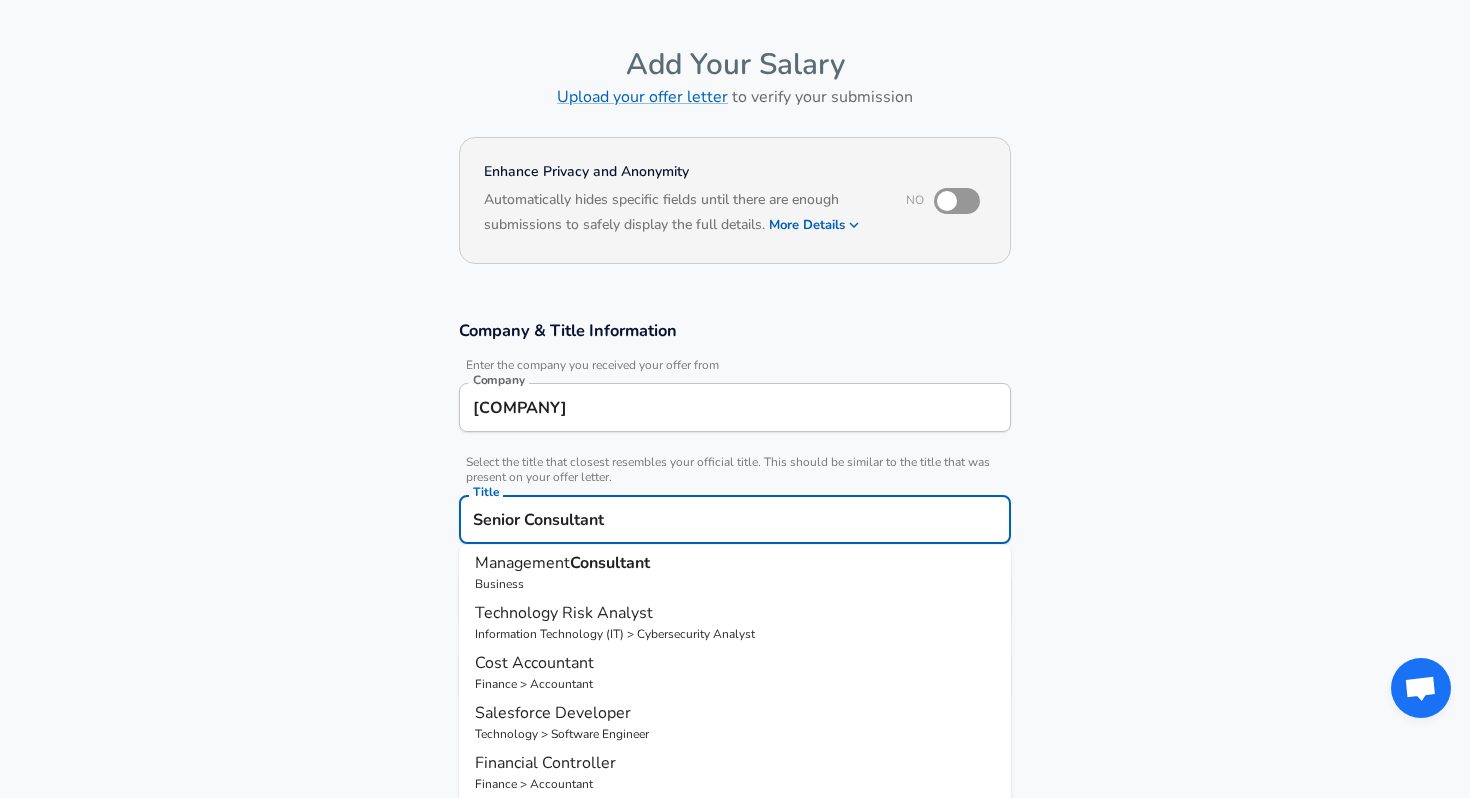 click on "Management Consultant" at bounding box center [735, 563] 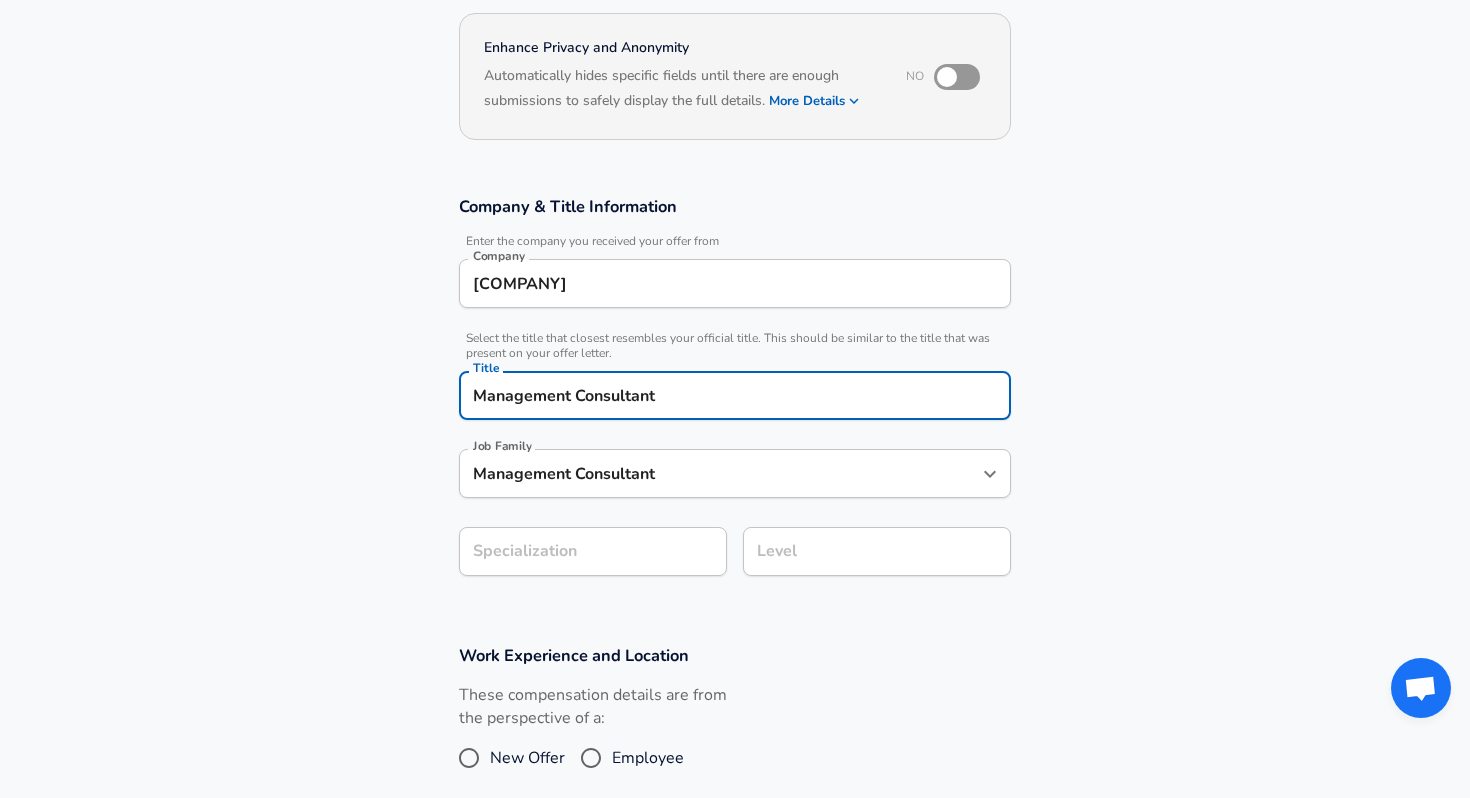 click on "Management Consultant Job Family" at bounding box center [735, 473] 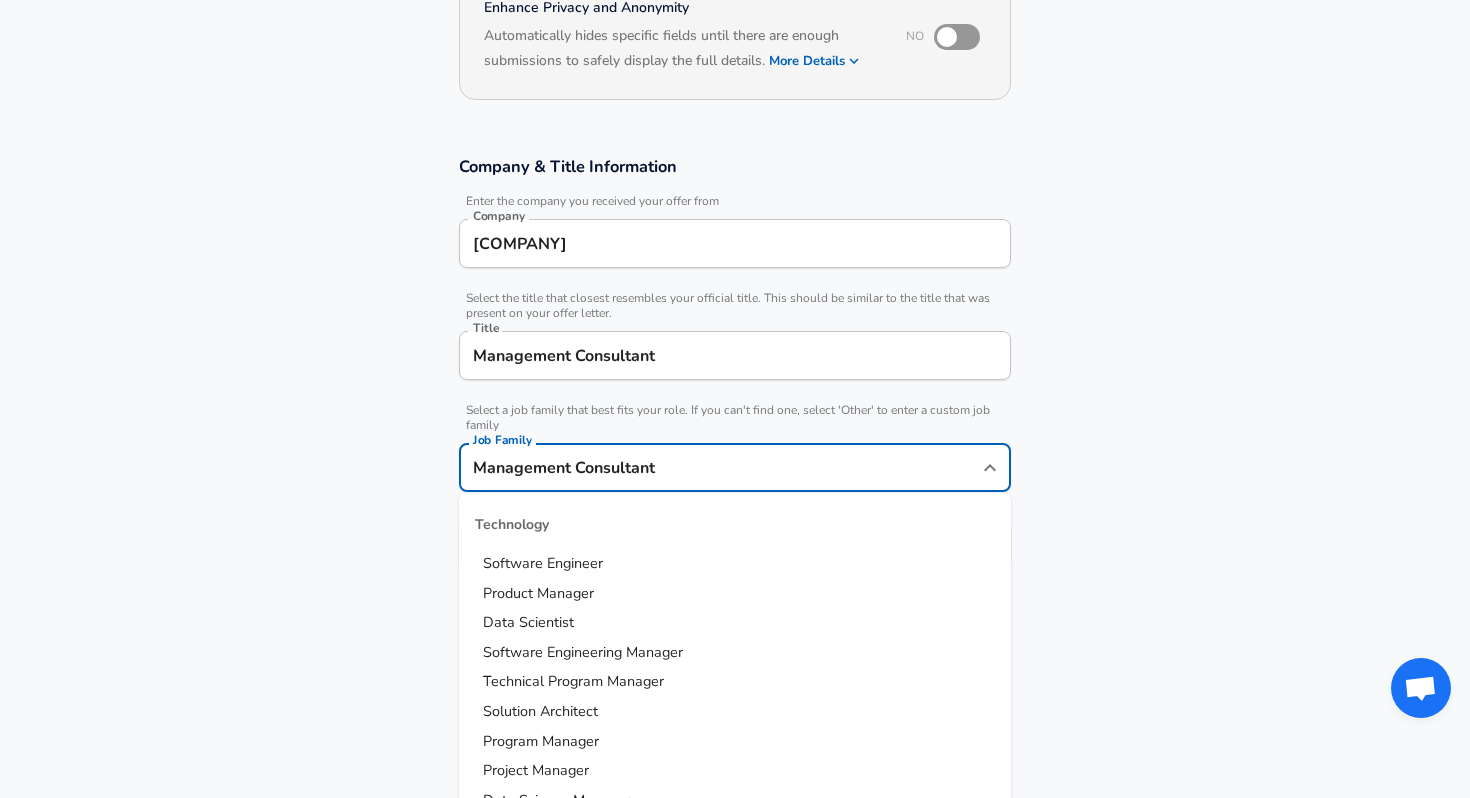 scroll, scrollTop: 544, scrollLeft: 0, axis: vertical 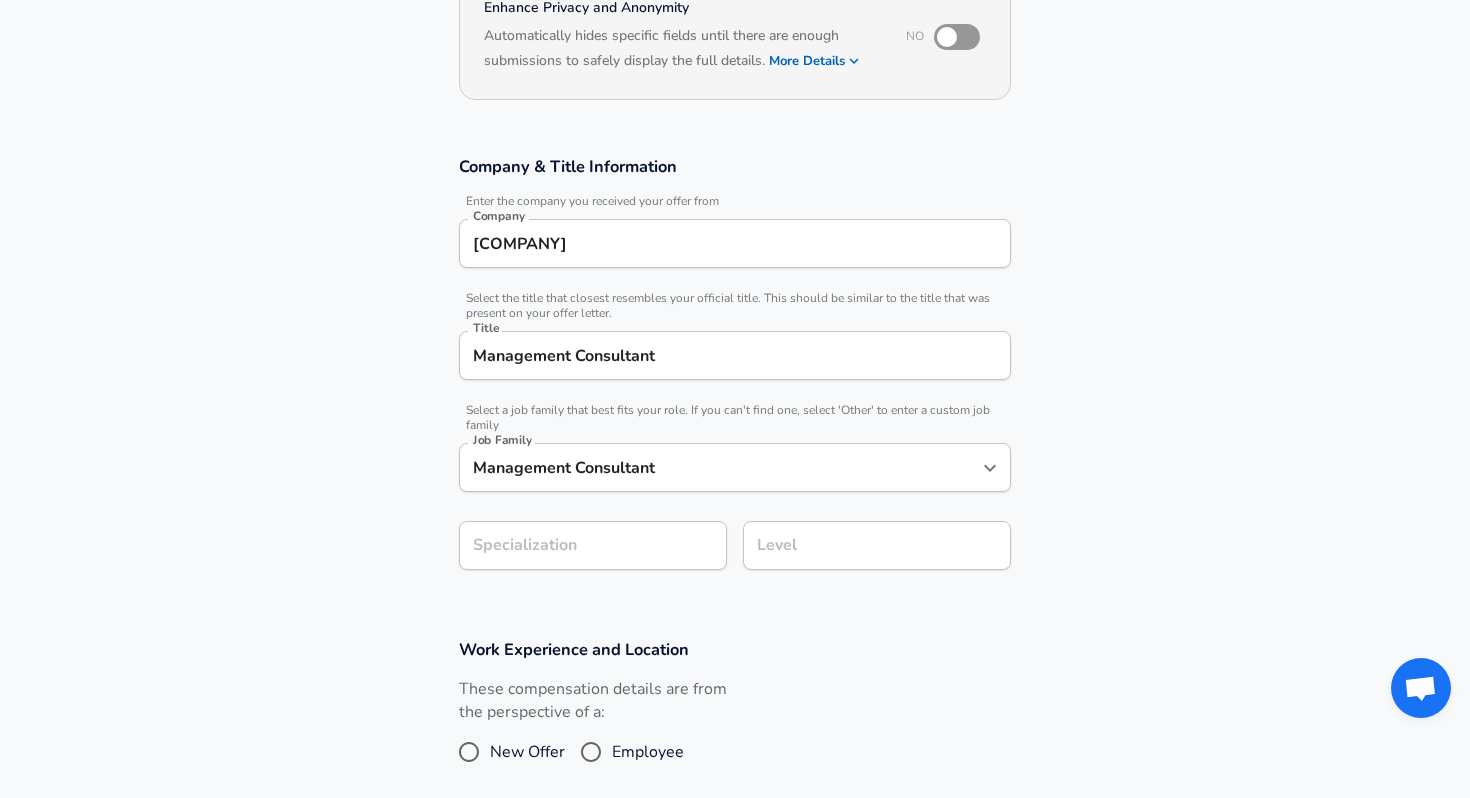 click on "Company & Title Information Enter the company you received your offer from Company [COMPANY] Company Select the title that closest resembles your official title. This should be similar to the title that was present on your offer letter. Title Management Consultant Title Select a job family that best fits your role. If you can't find one, select 'Other' to enter a custom job family Job Family Management Consultant Job Family Specialization Specialization Level Level" at bounding box center (735, 373) 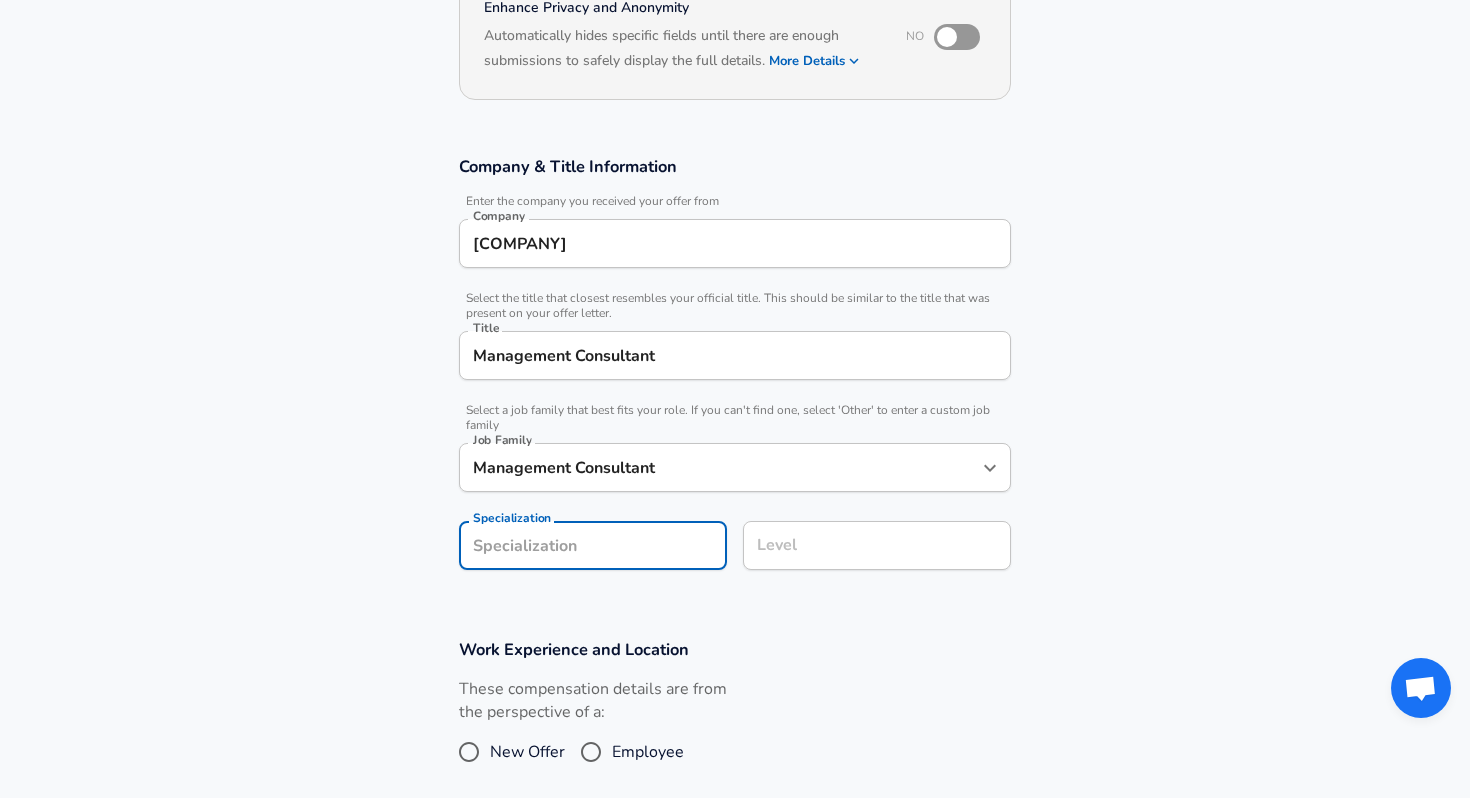 click on "Company & Title Information Enter the company you received your offer from Company [COMPANY] Company Select the title that closest resembles your official title. This should be similar to the title that was present on your offer letter. Title Management Consultant Title Select a job family that best fits your role. If you can't find one, select 'Other' to enter a custom job family Job Family Management Consultant Job Family Specialization Specialization Level Level" at bounding box center (735, 373) 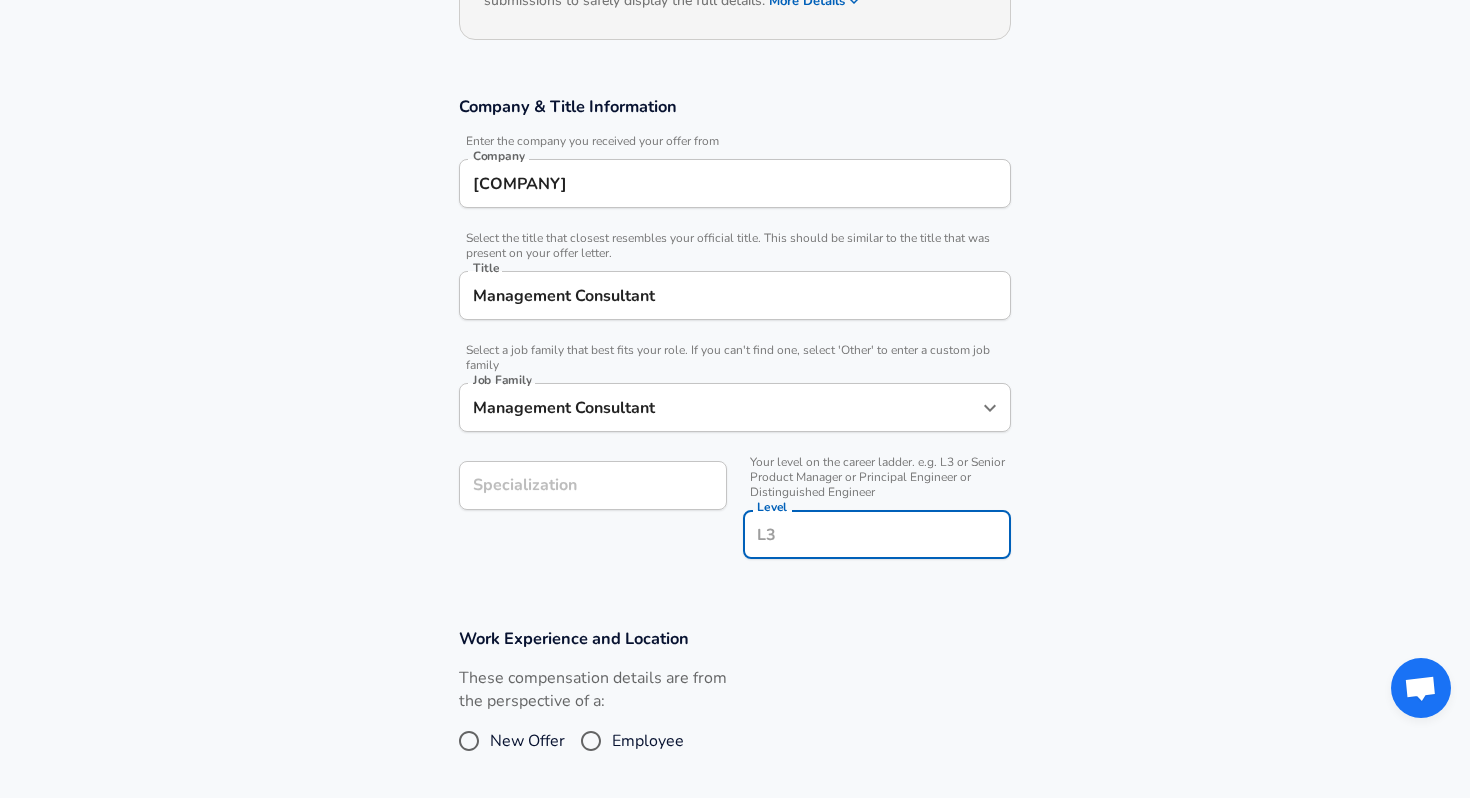 scroll, scrollTop: 324, scrollLeft: 0, axis: vertical 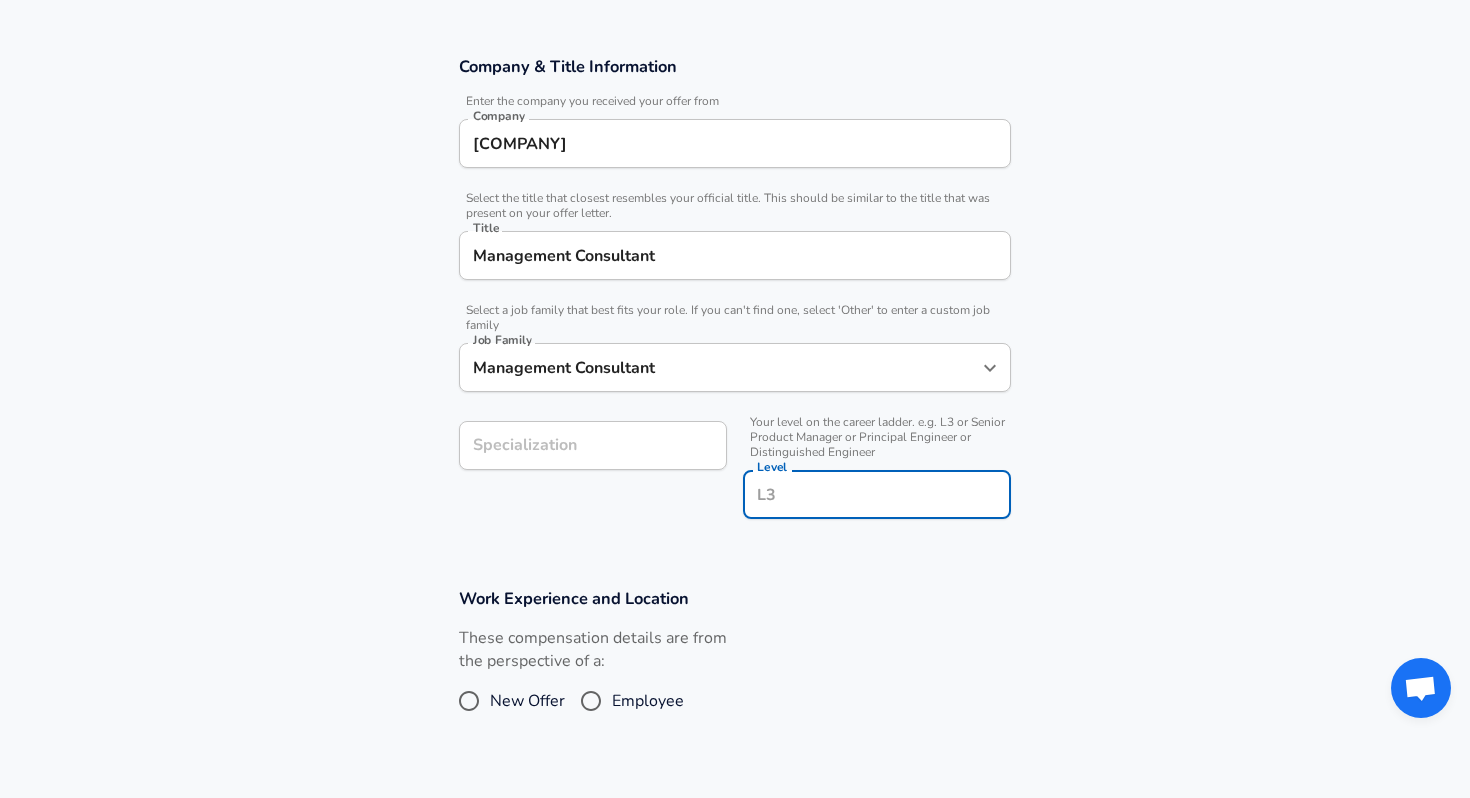 click on "Level" at bounding box center (877, 494) 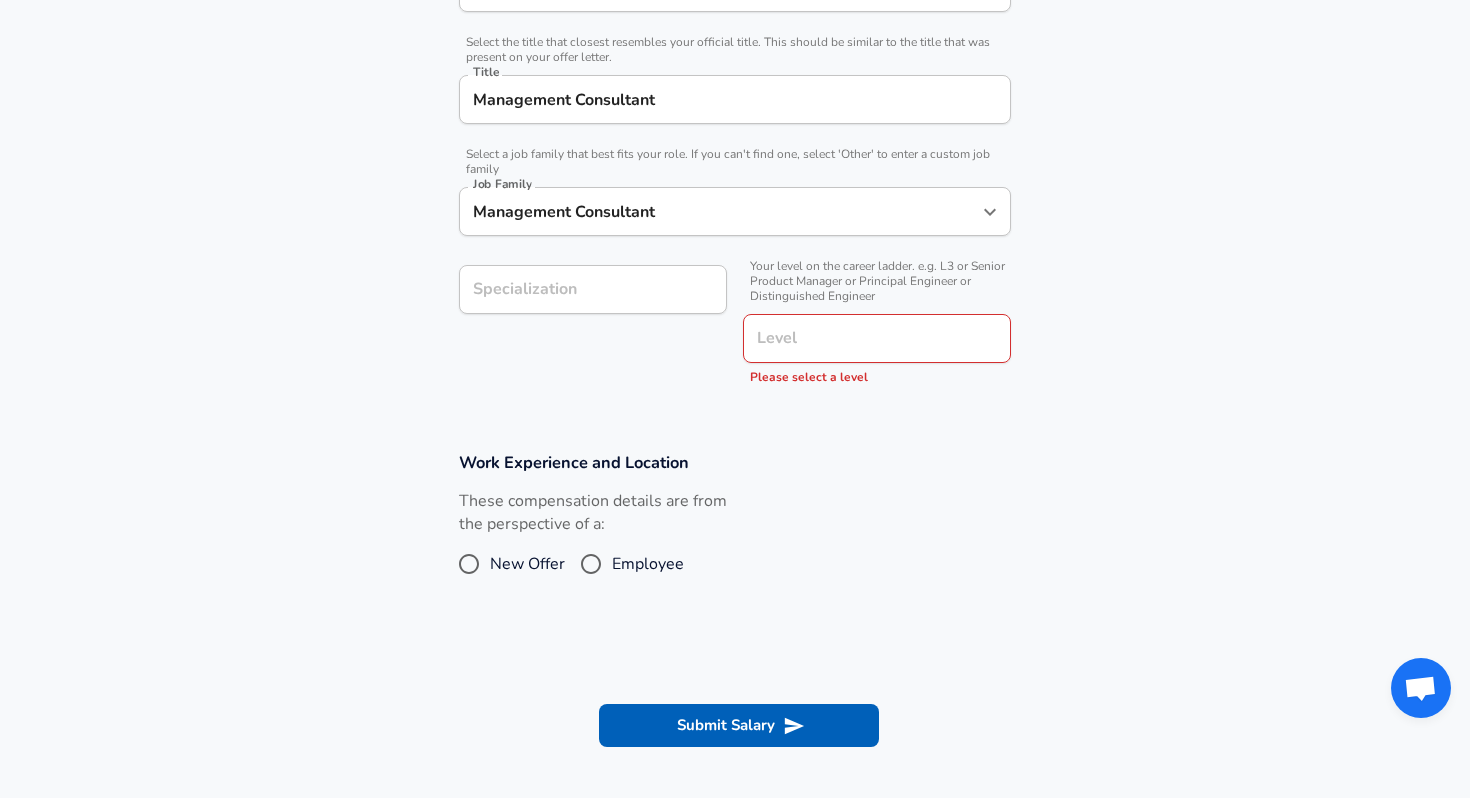 scroll, scrollTop: 509, scrollLeft: 0, axis: vertical 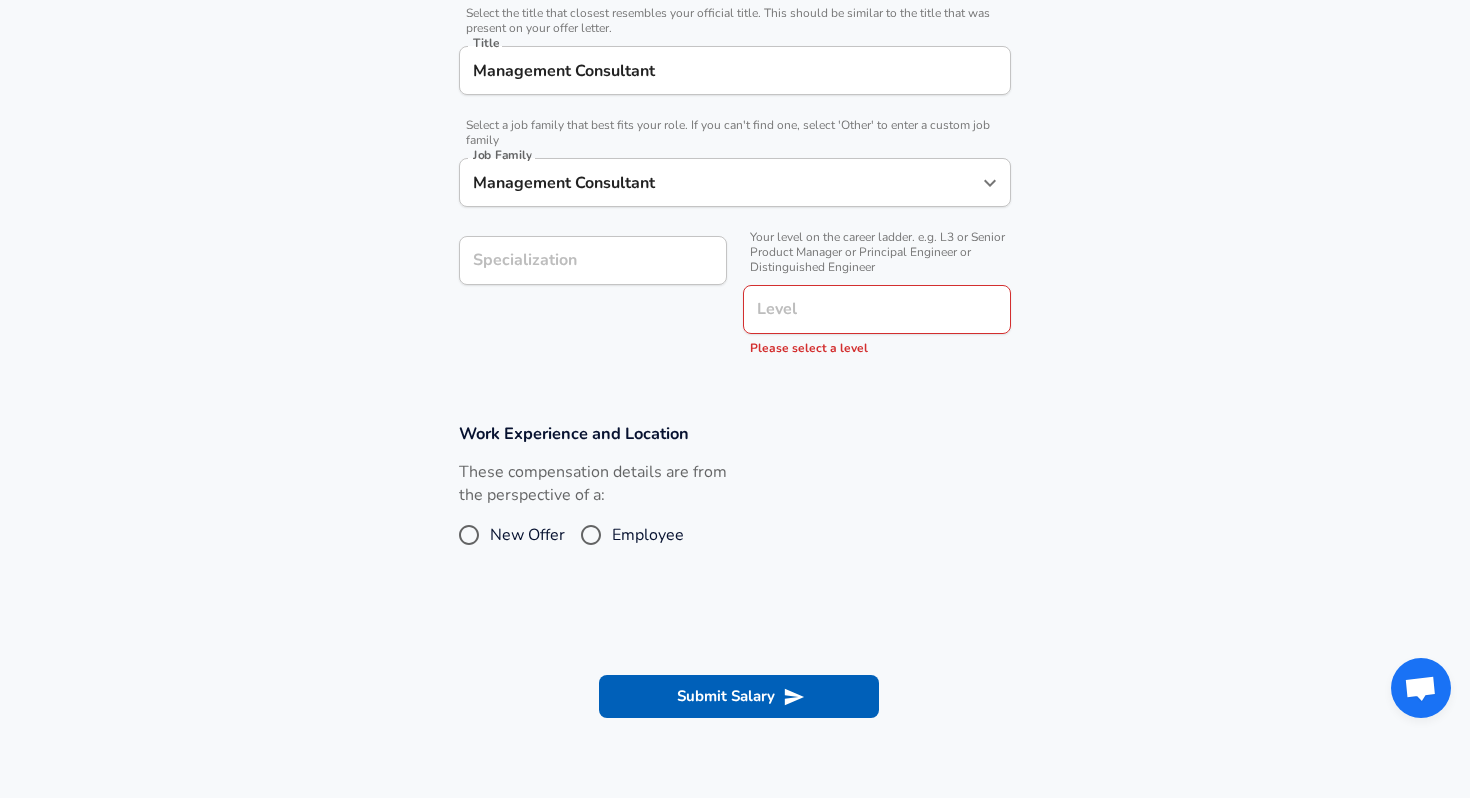 click on "Employee" at bounding box center [591, 535] 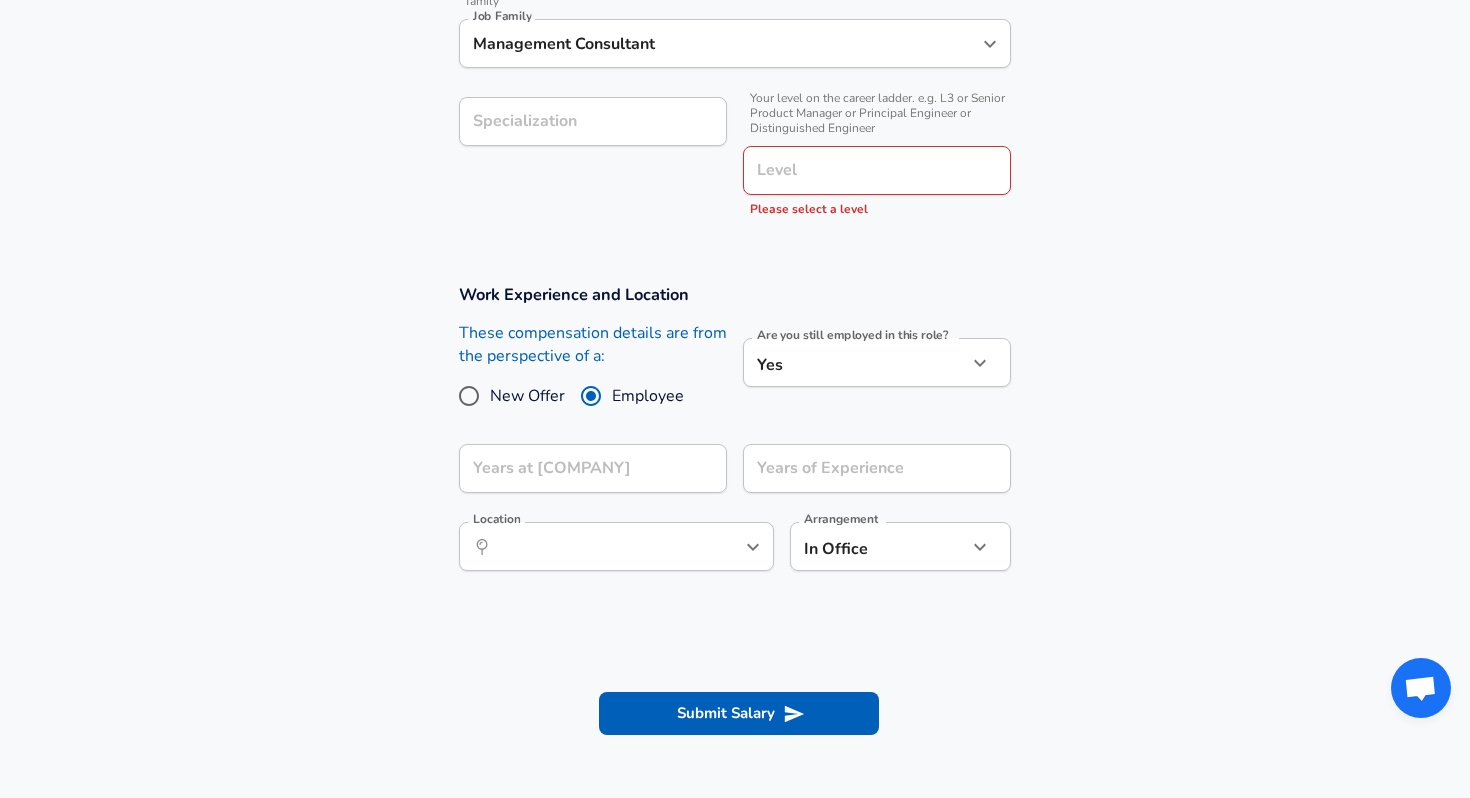 scroll, scrollTop: 650, scrollLeft: 0, axis: vertical 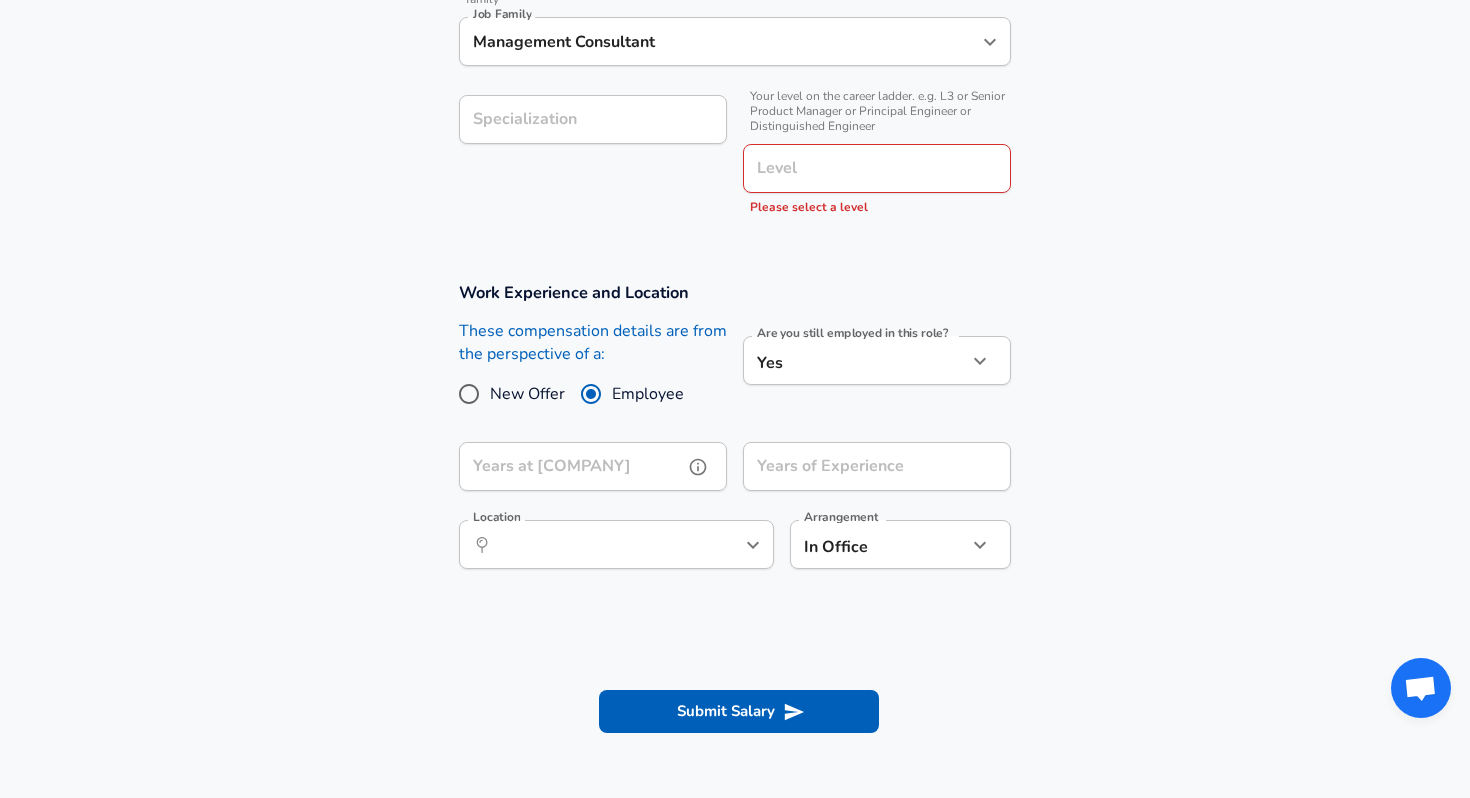 click on "Years at [COMPANY]" at bounding box center [571, 466] 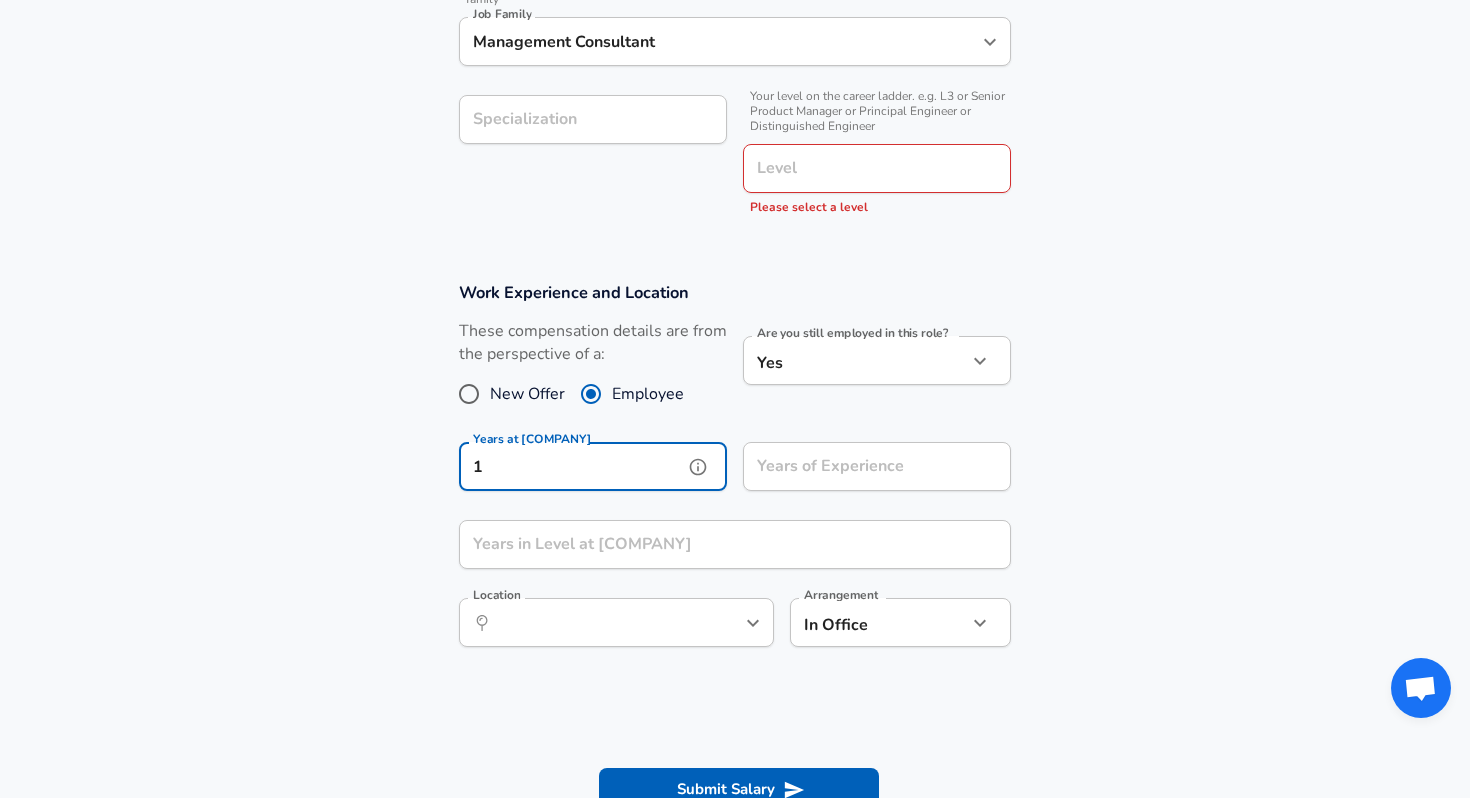 type on "1" 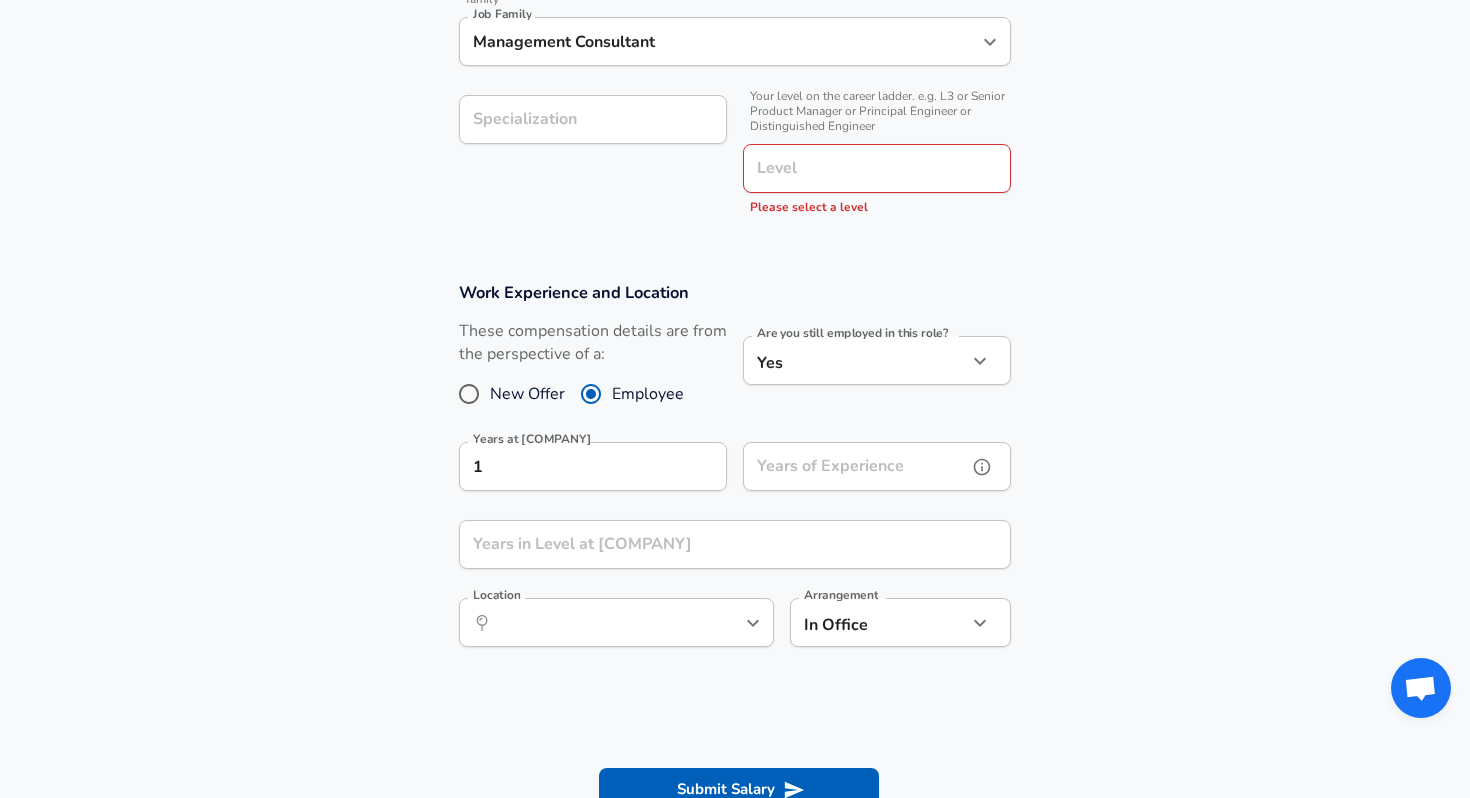 click on "Years of Experience" at bounding box center (855, 466) 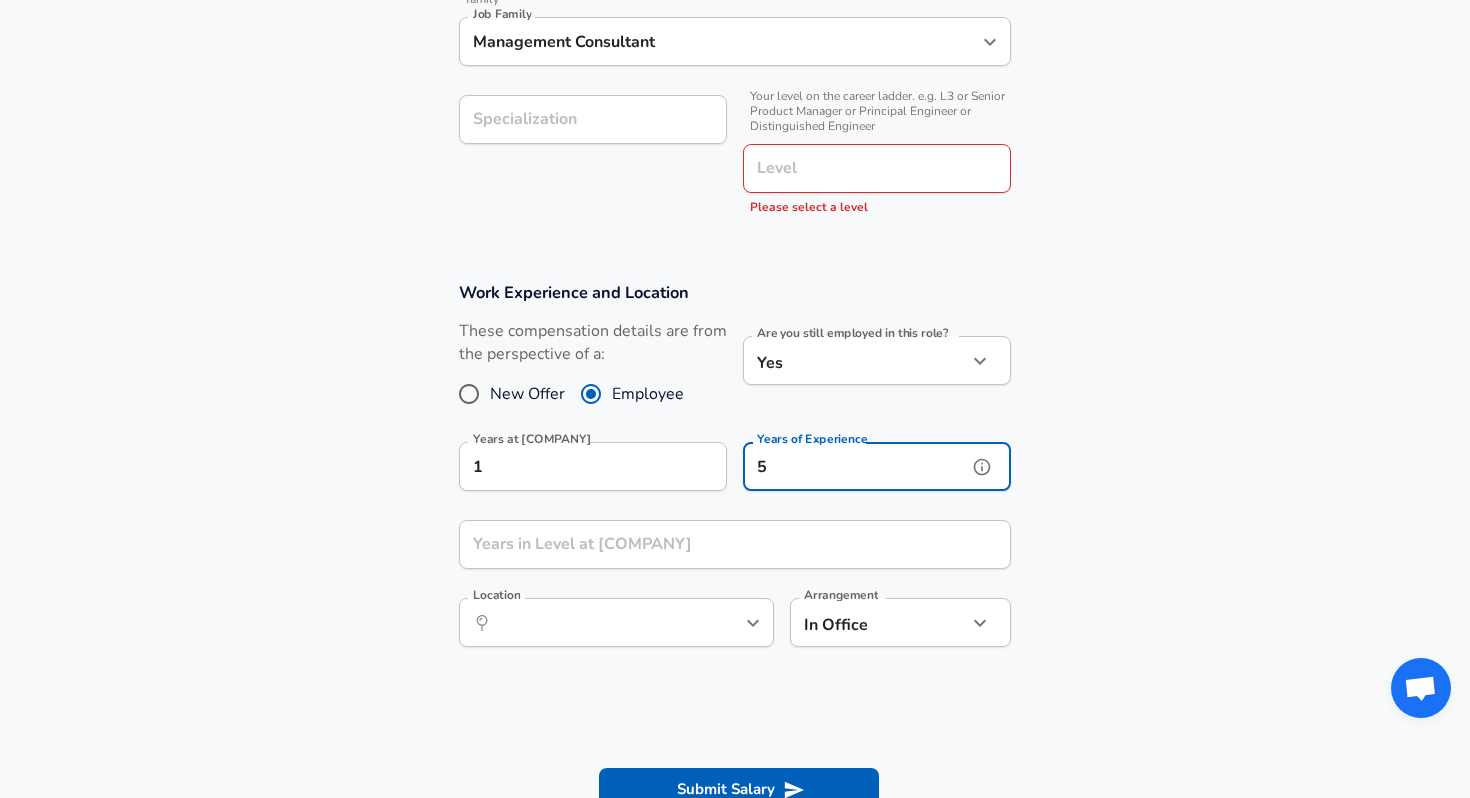type on "5" 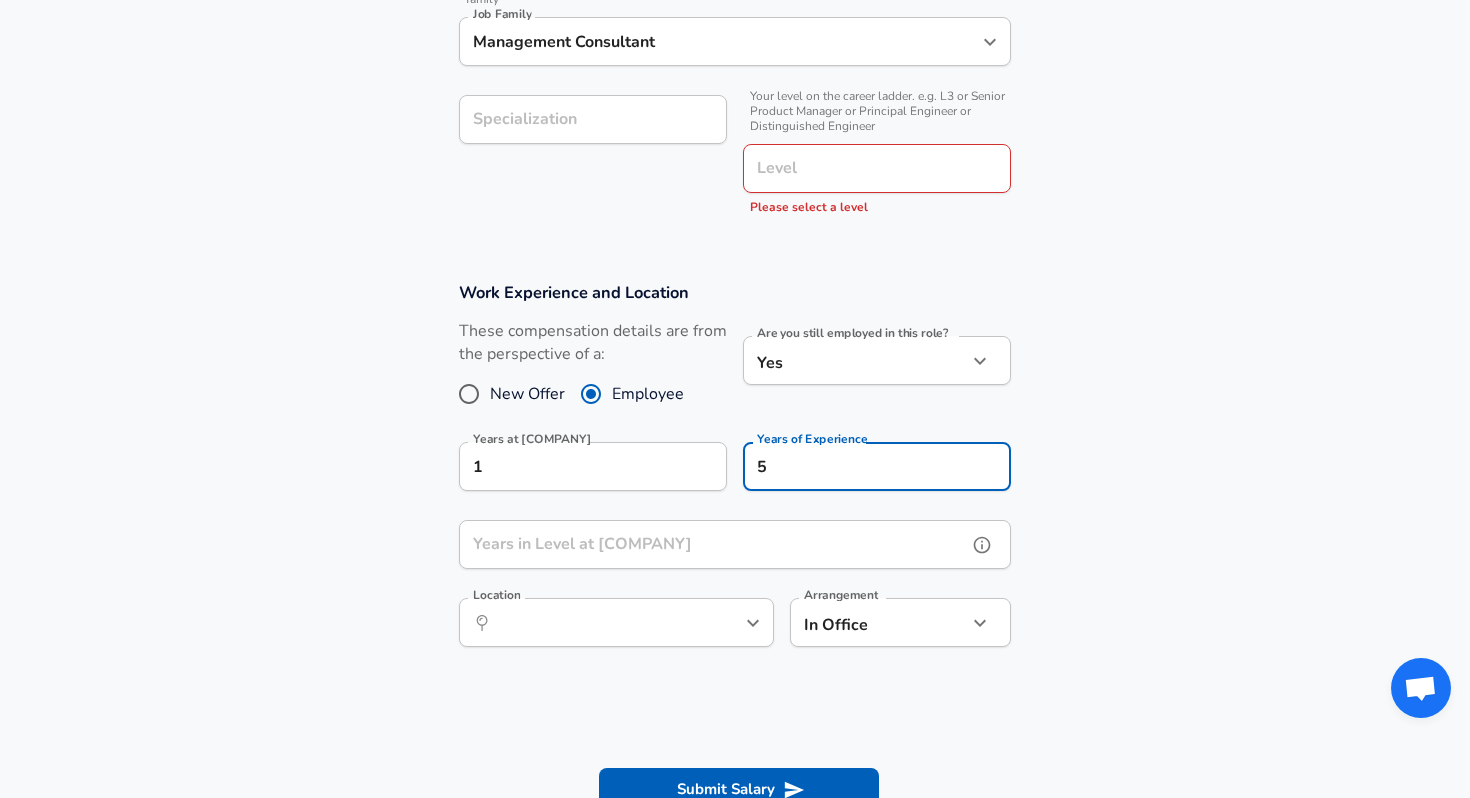 click on "Years in Level at [COMPANY]" at bounding box center [713, 544] 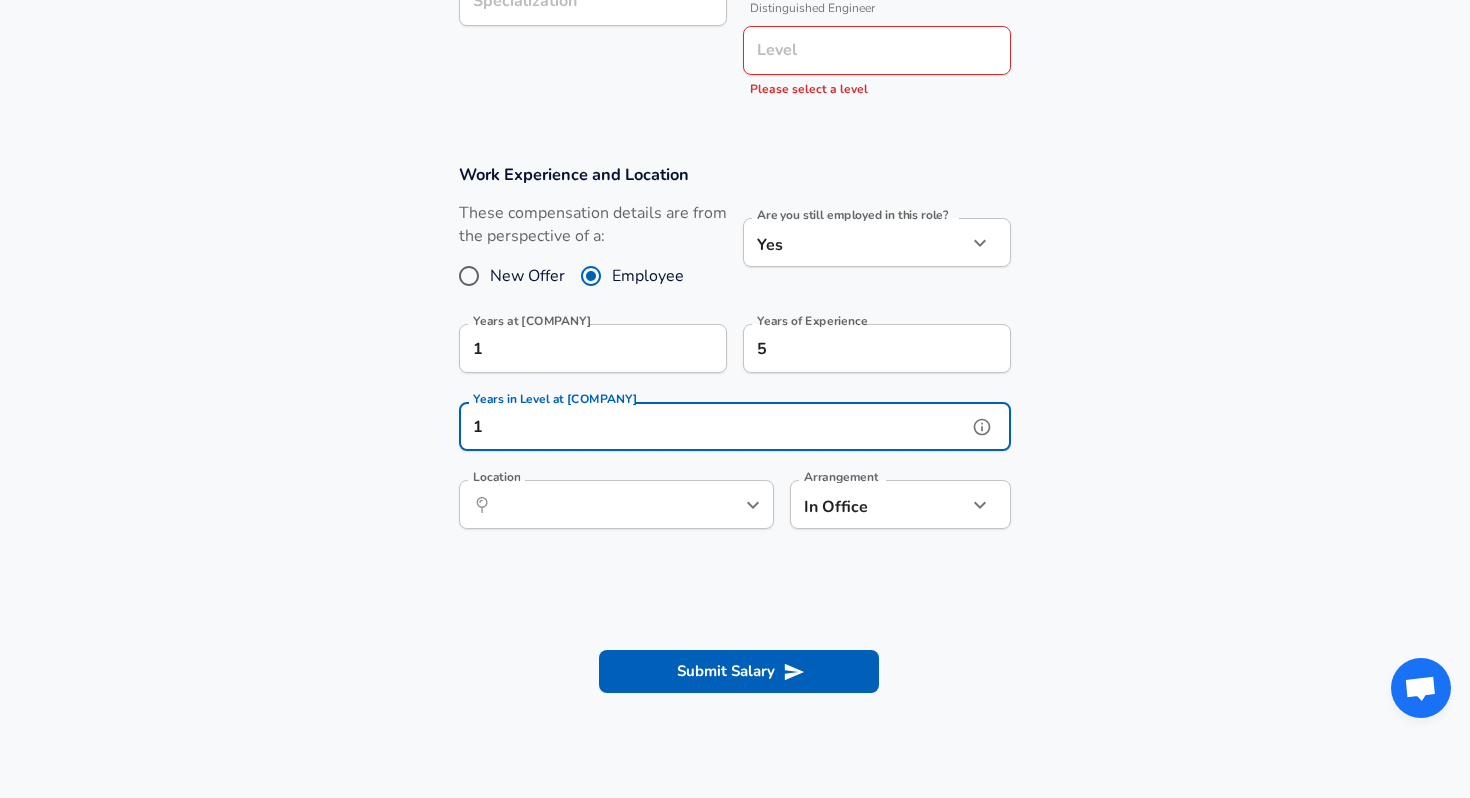 scroll, scrollTop: 771, scrollLeft: 0, axis: vertical 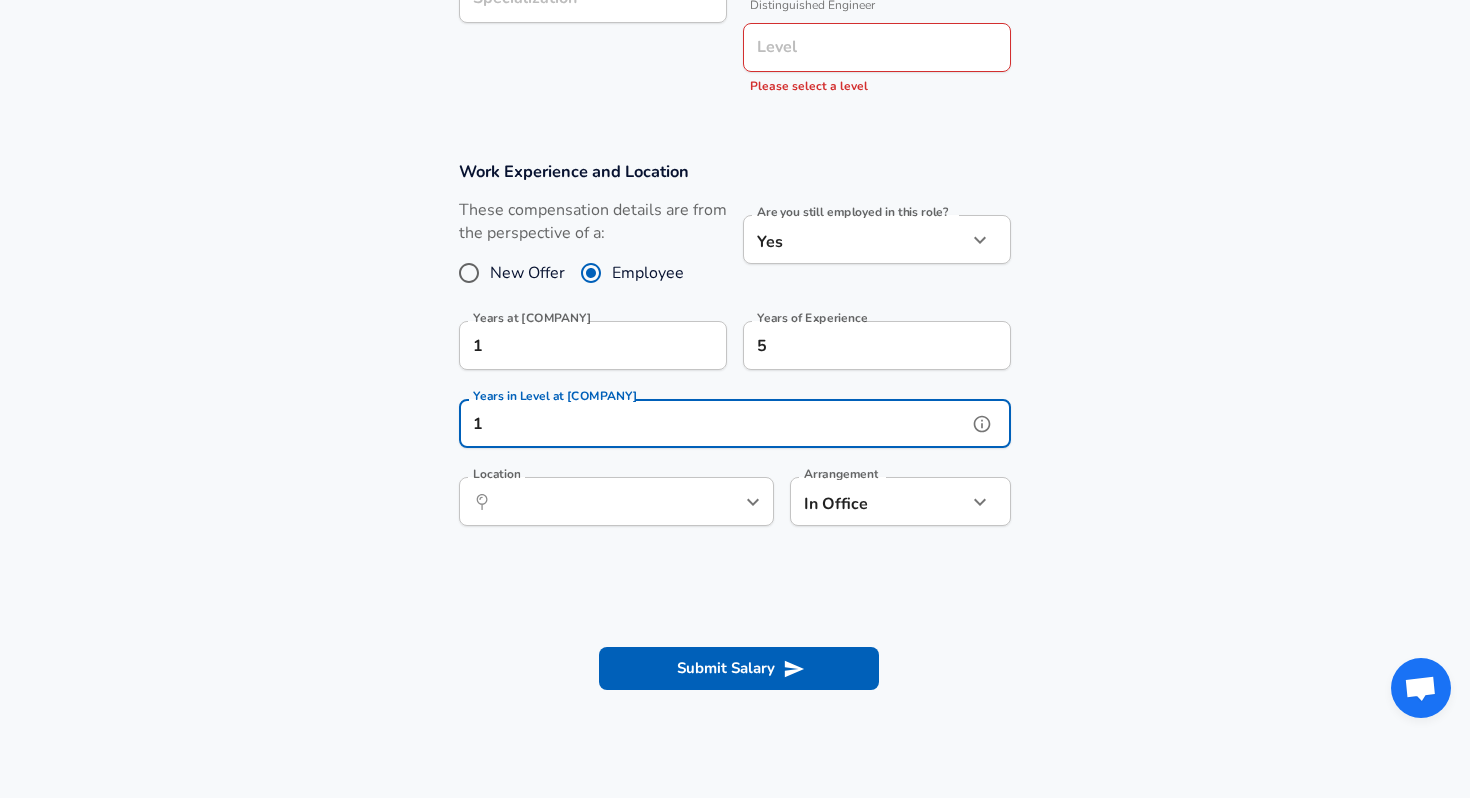 type on "1" 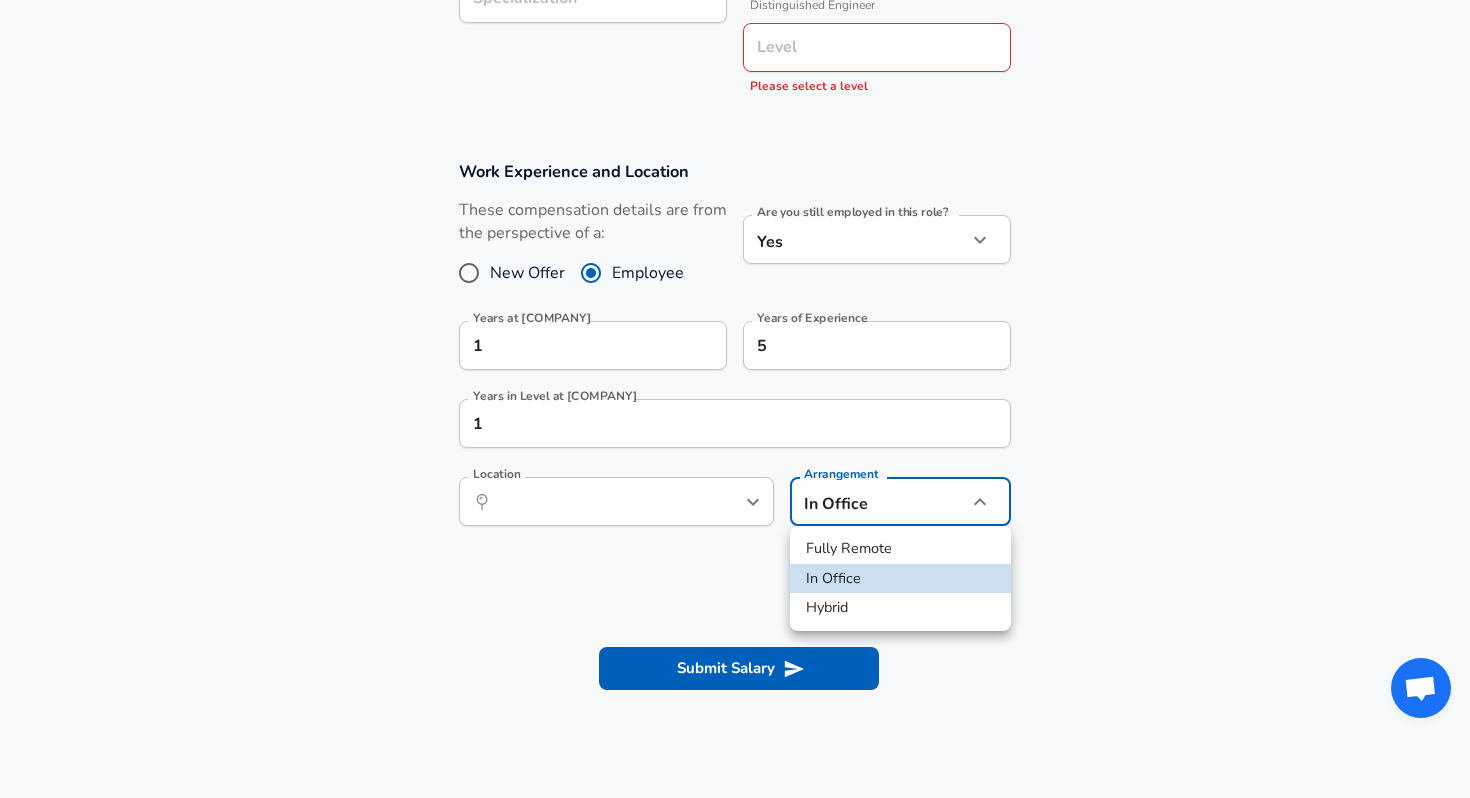 click on "Restart Add Your Salary Upload your offer letter to verify your submission Enhance Privacy and Anonymity No Automatically hides specific fields until there are enough submissions to safely display the full details. More Details Based on your submission and the data points that we have already collected, we will automatically hide and anonymize specific fields if there aren't enough data points to remain sufficiently anonymous. Company & Title Information Enter the company you received your offer from Company [COMPANY] Company Select the title that closest resembles your official title. This should be similar to the title that was present on your offer letter. Title Management Consultant Title Select a job family that best fits your role. If you can't find one, select 'Other' to enter a custom job family Job Family Management Consultant Job Family Specialization Specialization Your level on the career ladder. e.g. L3 or Senior Product Manager or Principal Engineer or Distinguished Engineer" at bounding box center (735, -372) 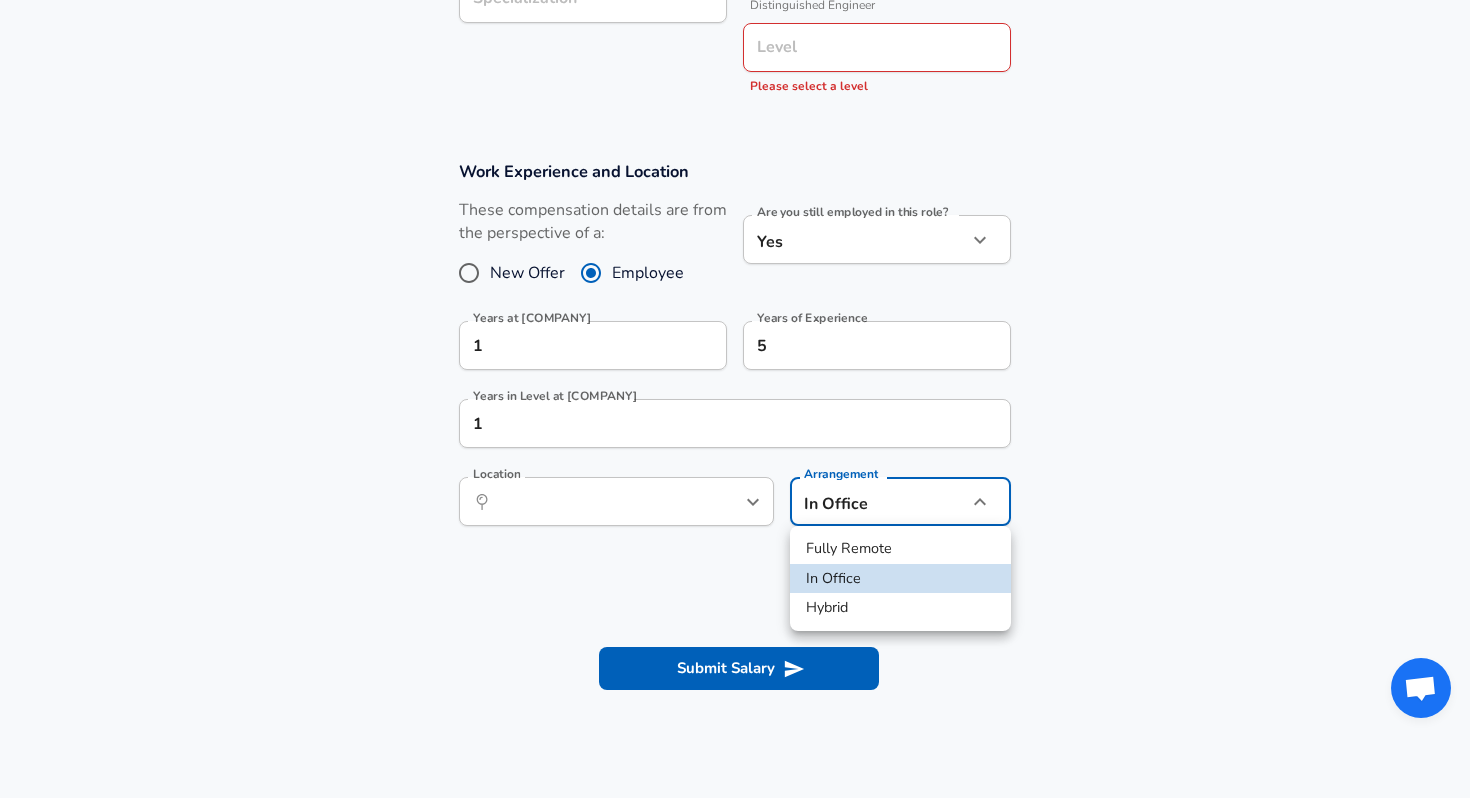 click on "Fully Remote" at bounding box center (900, 549) 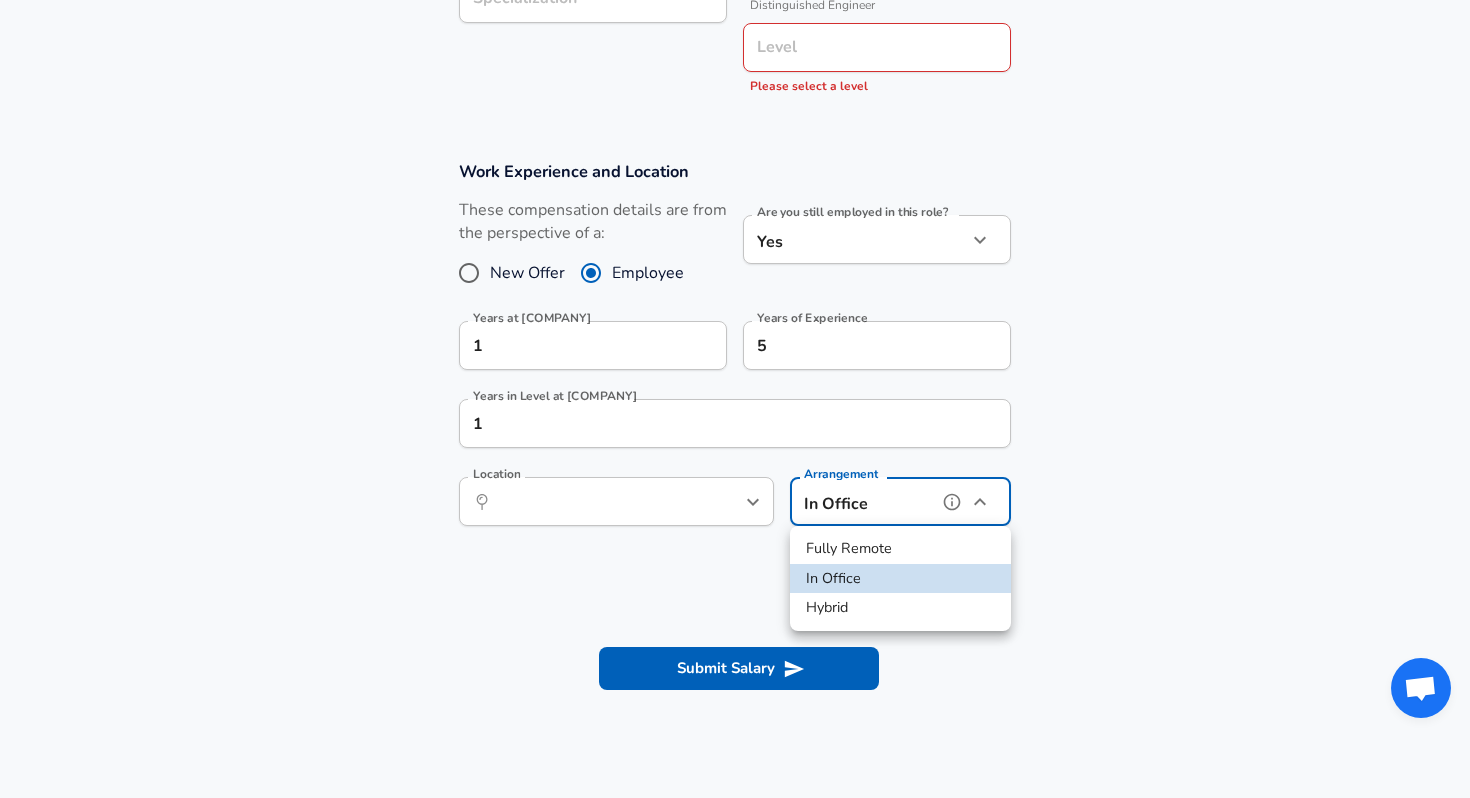 type on "remote" 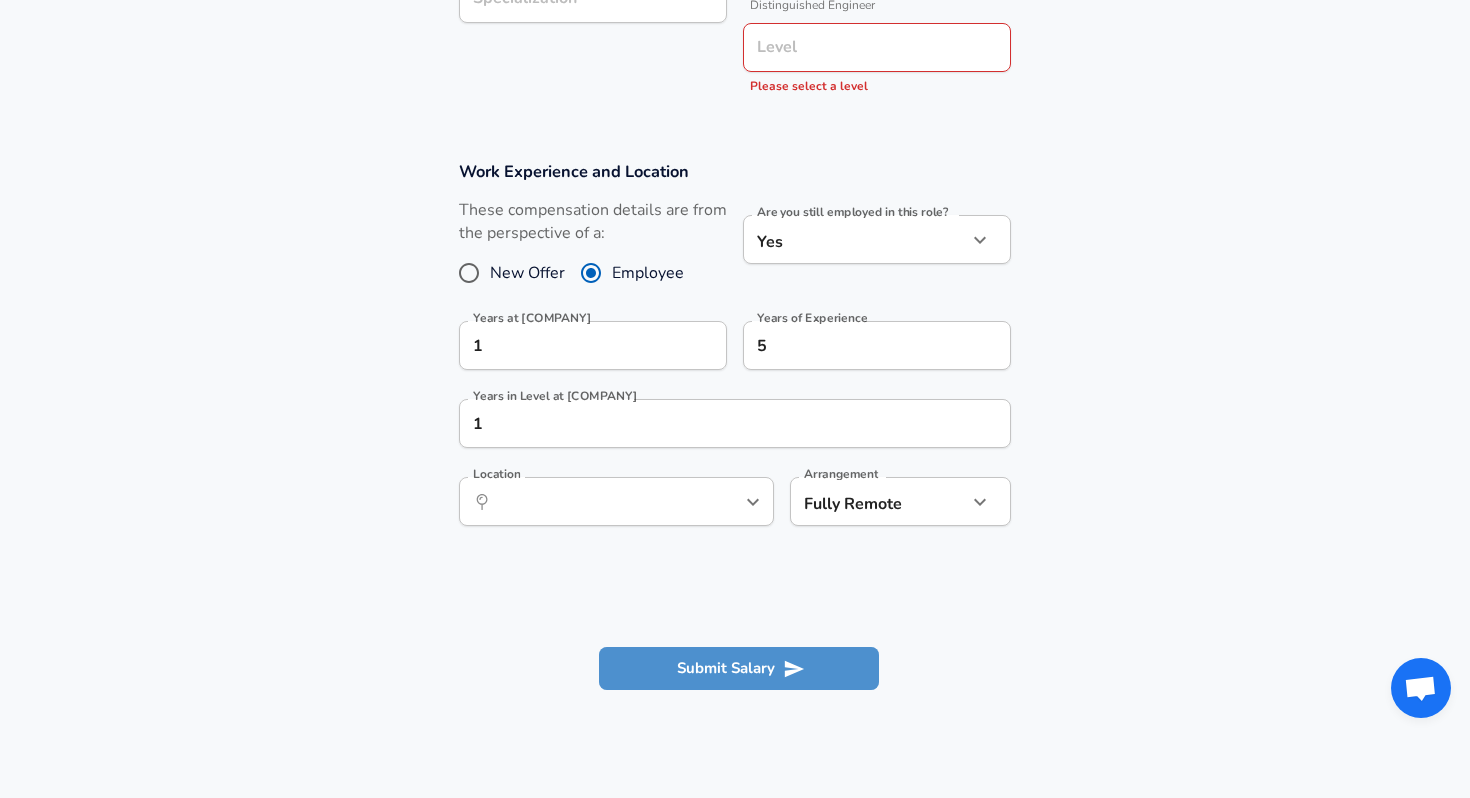 drag, startPoint x: 727, startPoint y: 671, endPoint x: 683, endPoint y: 566, distance: 113.84639 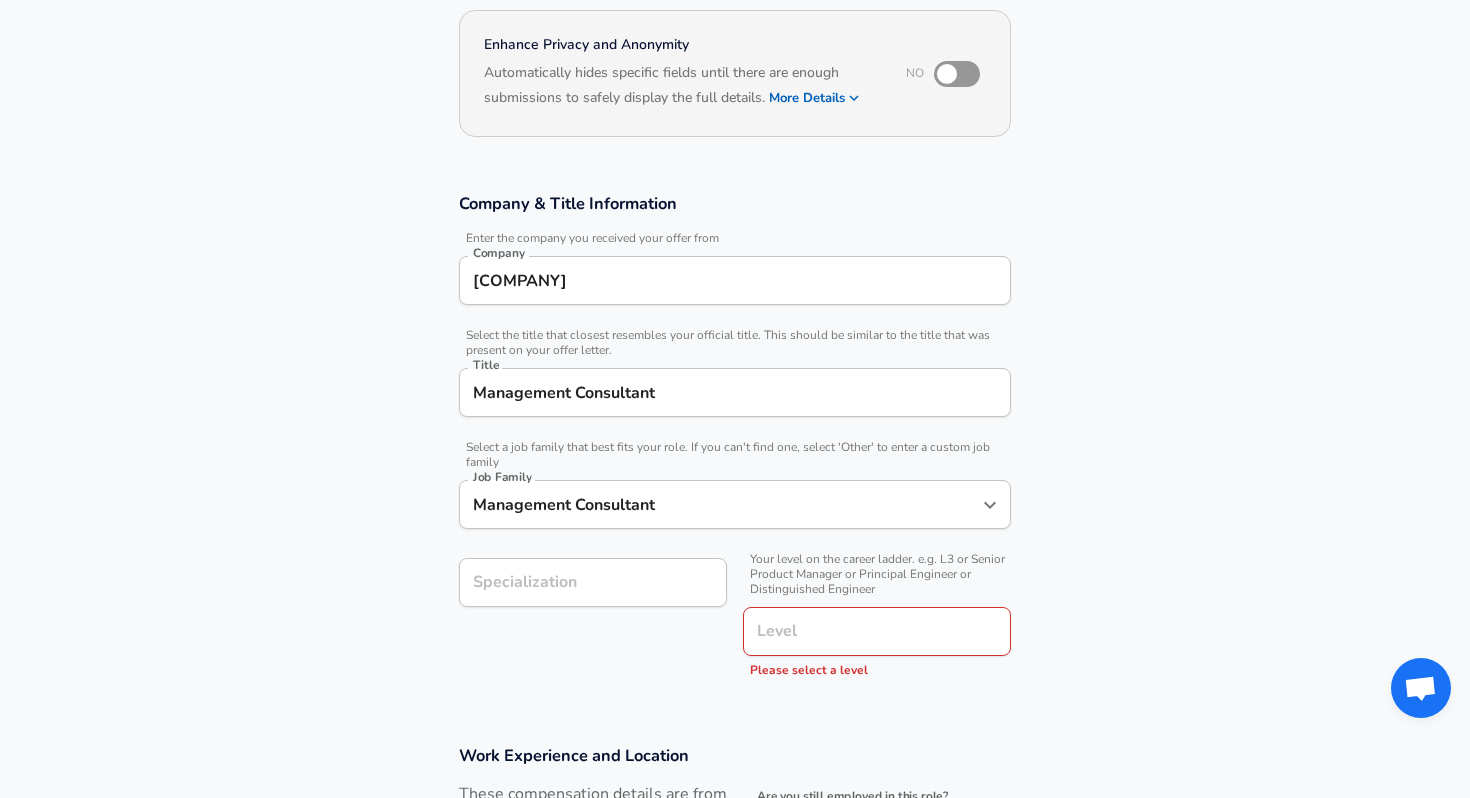 scroll, scrollTop: 0, scrollLeft: 0, axis: both 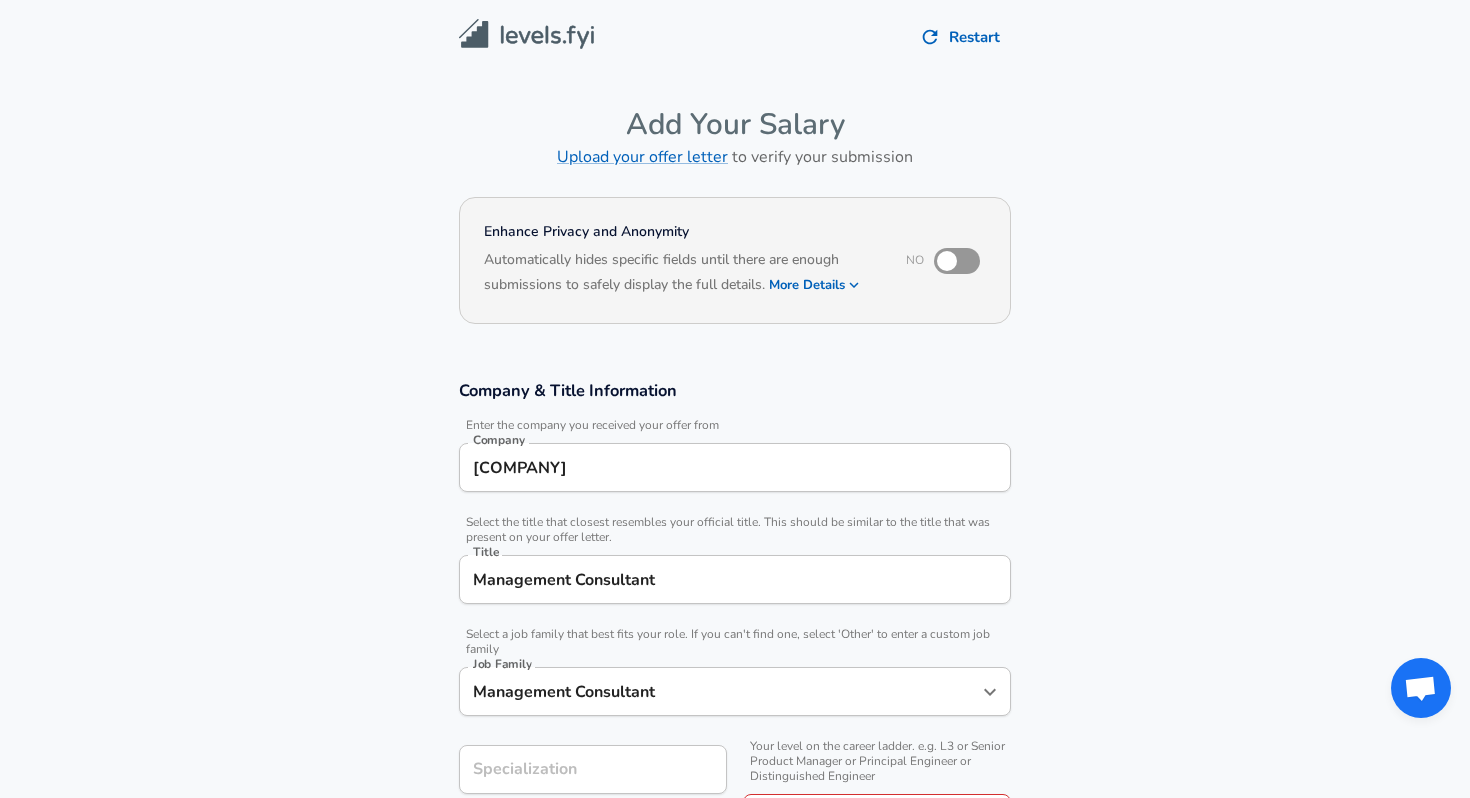 click on "Company & Title Information" at bounding box center [735, 390] 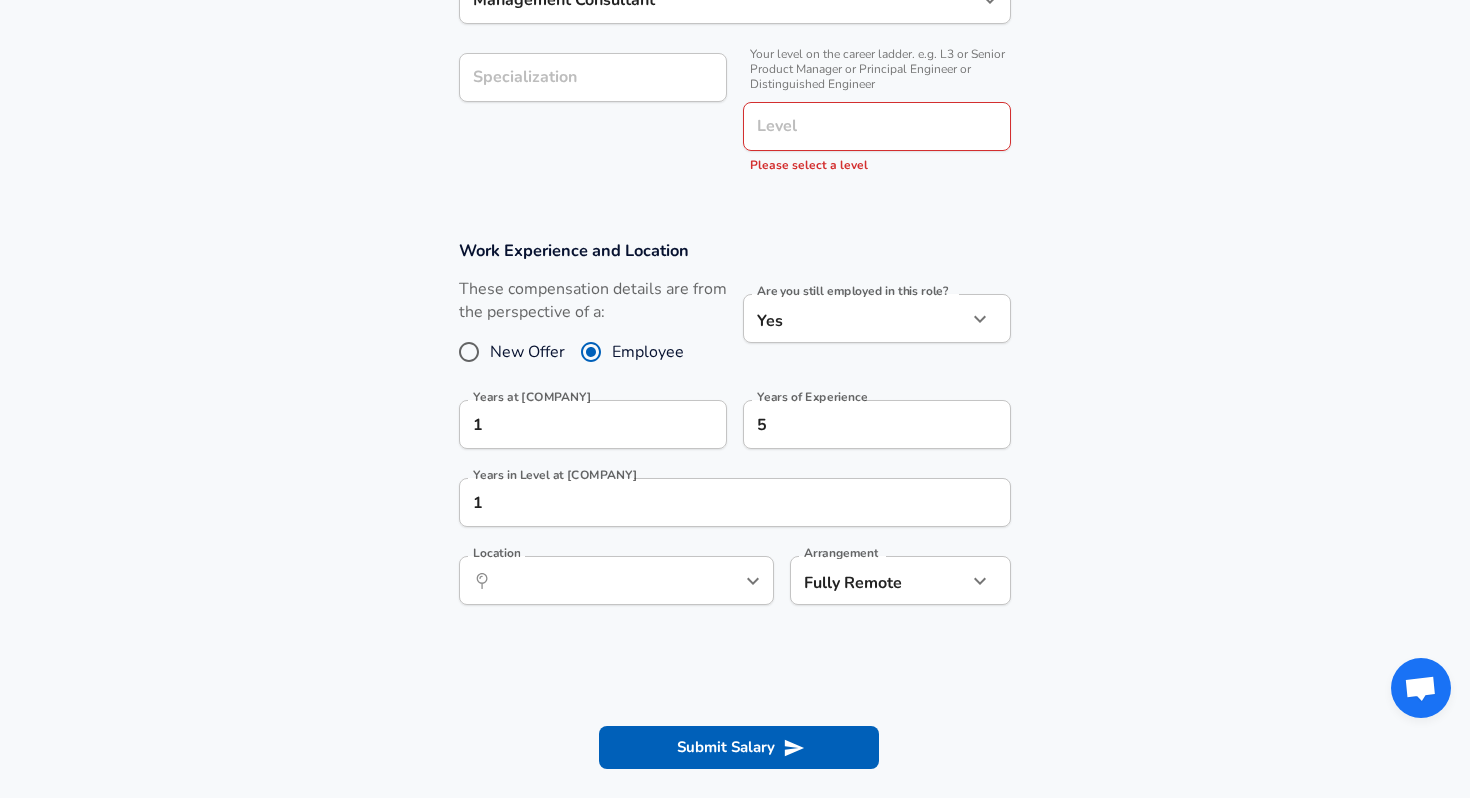 scroll, scrollTop: 630, scrollLeft: 0, axis: vertical 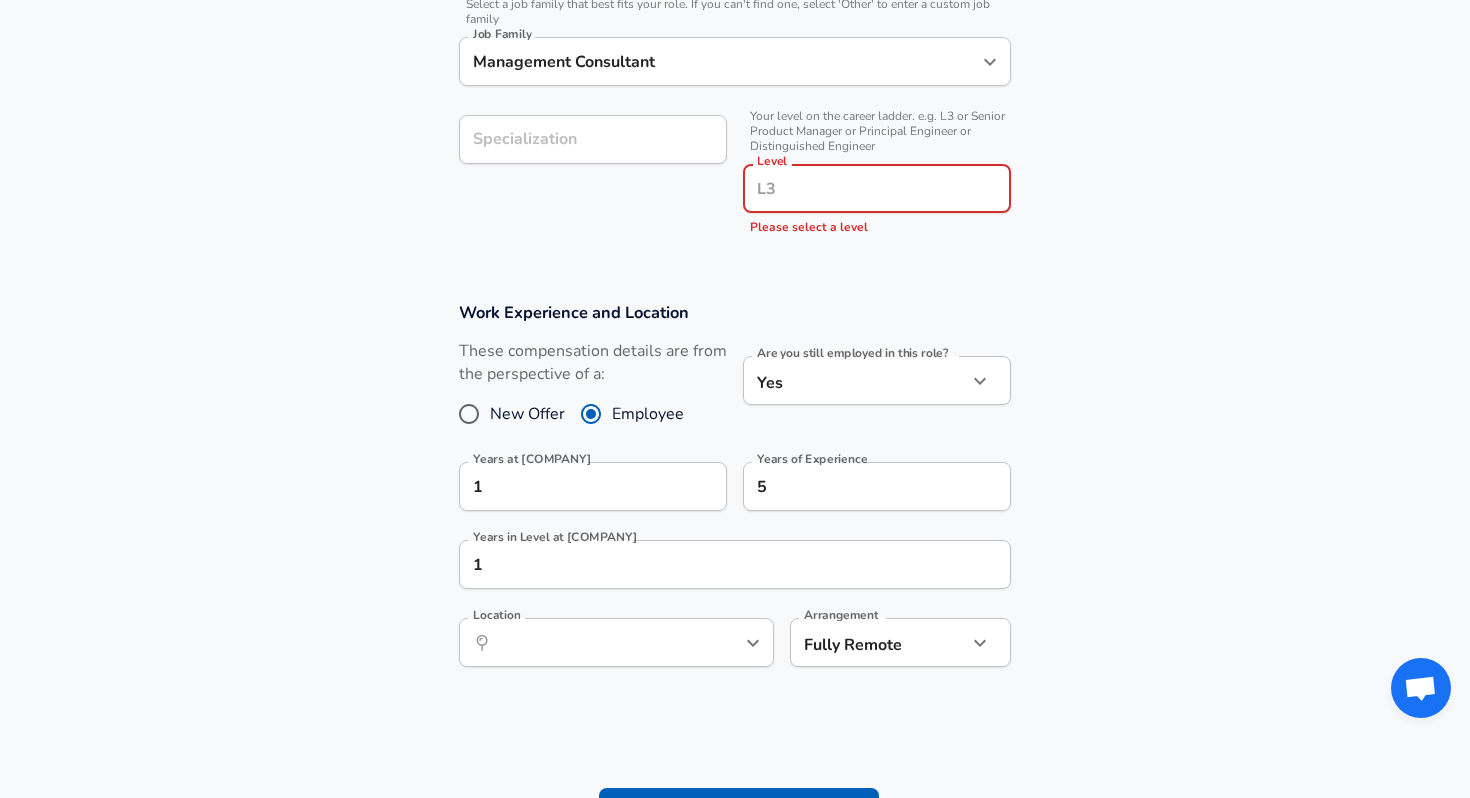 click on "Level" at bounding box center (877, 188) 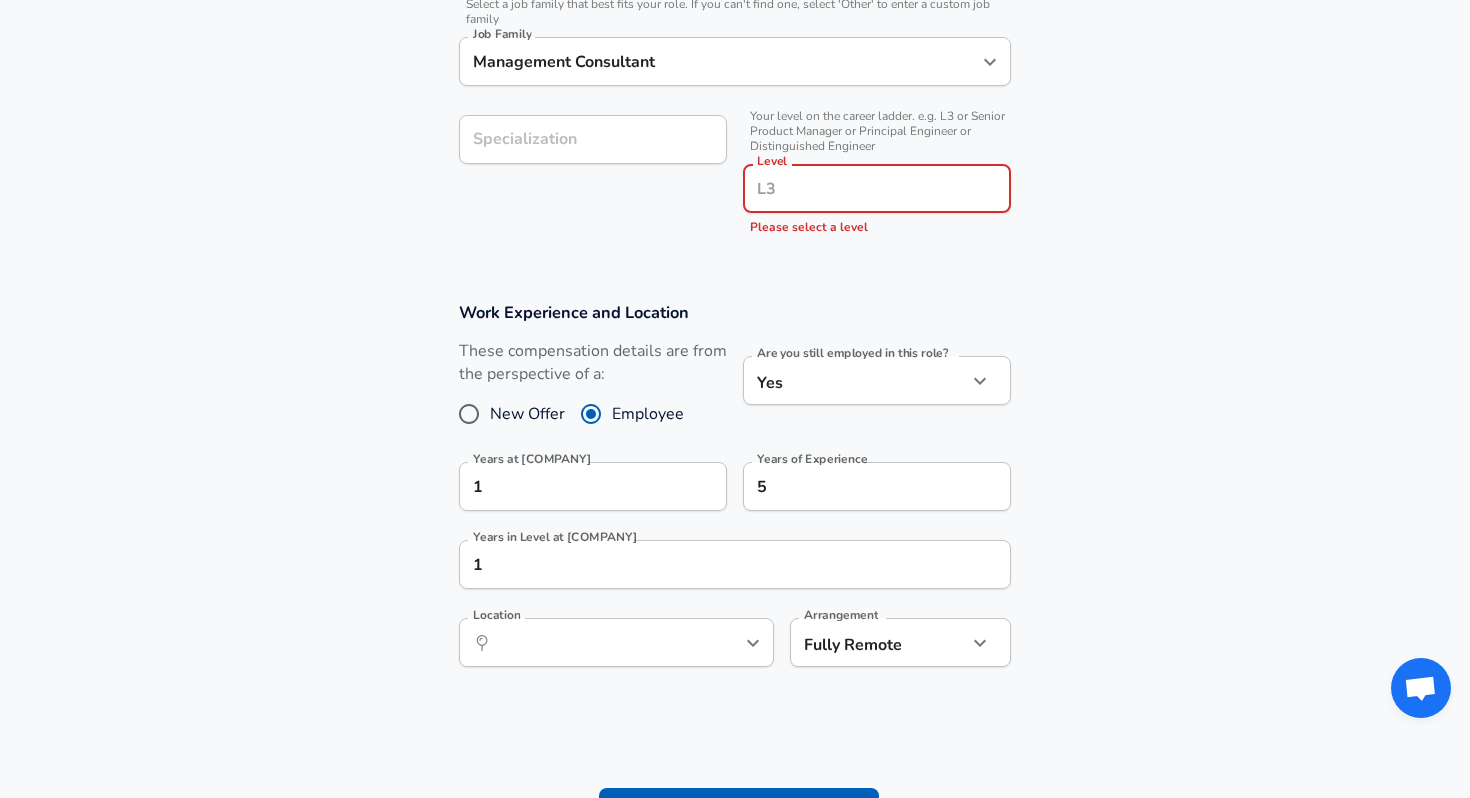 click on "Level" at bounding box center (877, 188) 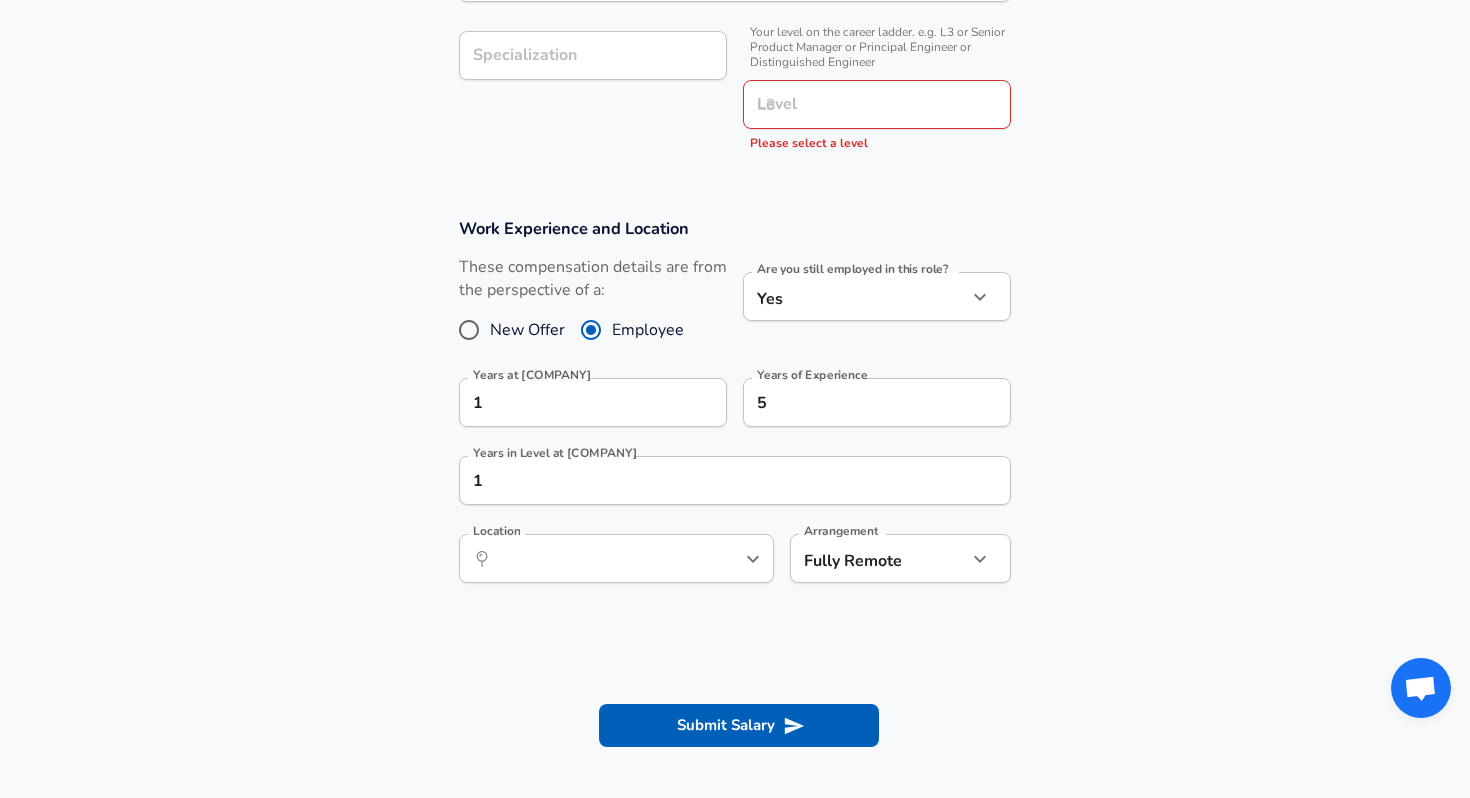 scroll, scrollTop: 725, scrollLeft: 0, axis: vertical 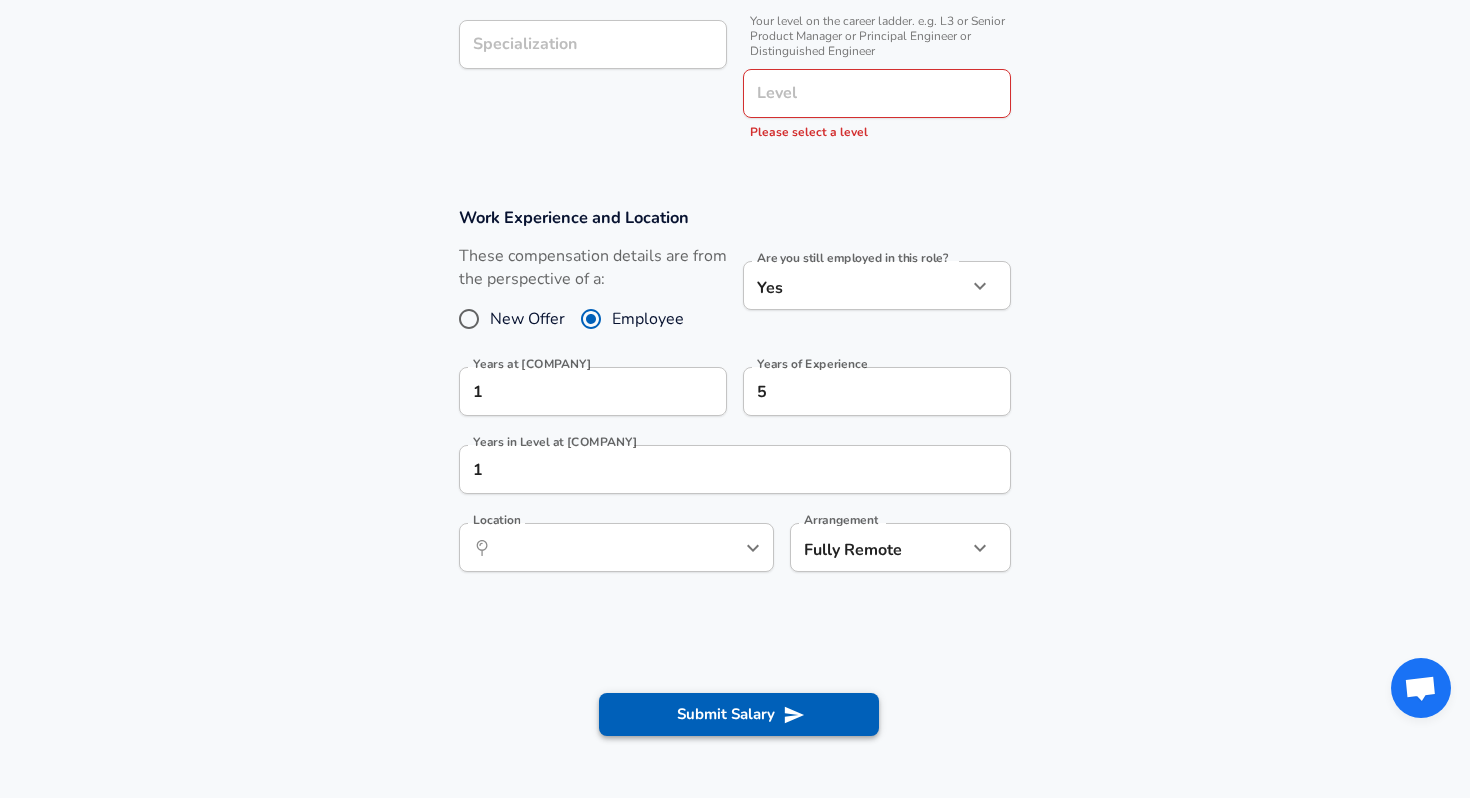 click on "Submit Salary" at bounding box center [739, 714] 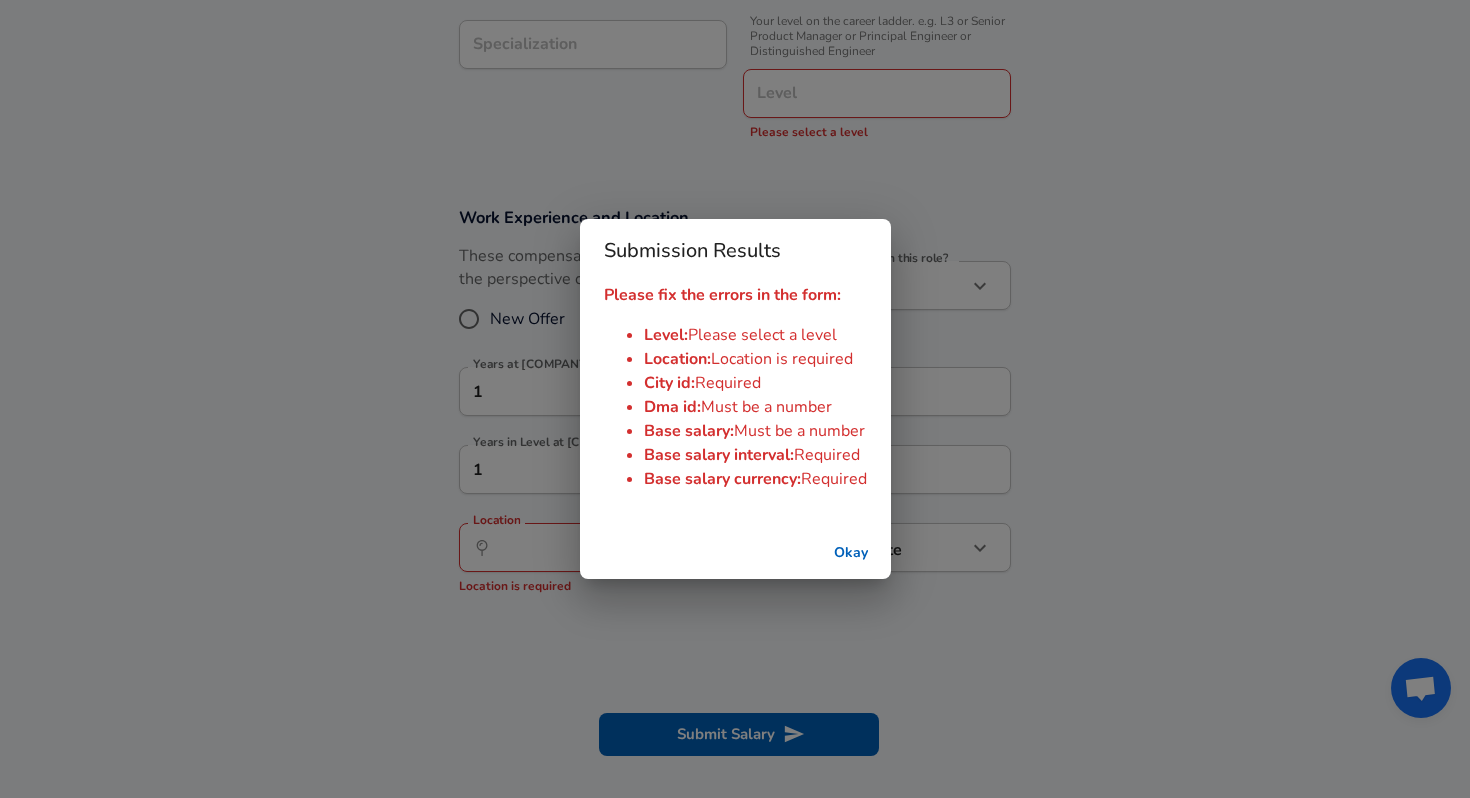 click on "Submission Results Please fix the errors in the form: Level : Please select a level Location : Location is required City id : Required Dma id : Must be a number Base salary : Must be a number Base salary interval : Required Base salary currency : Required Okay" at bounding box center (735, 399) 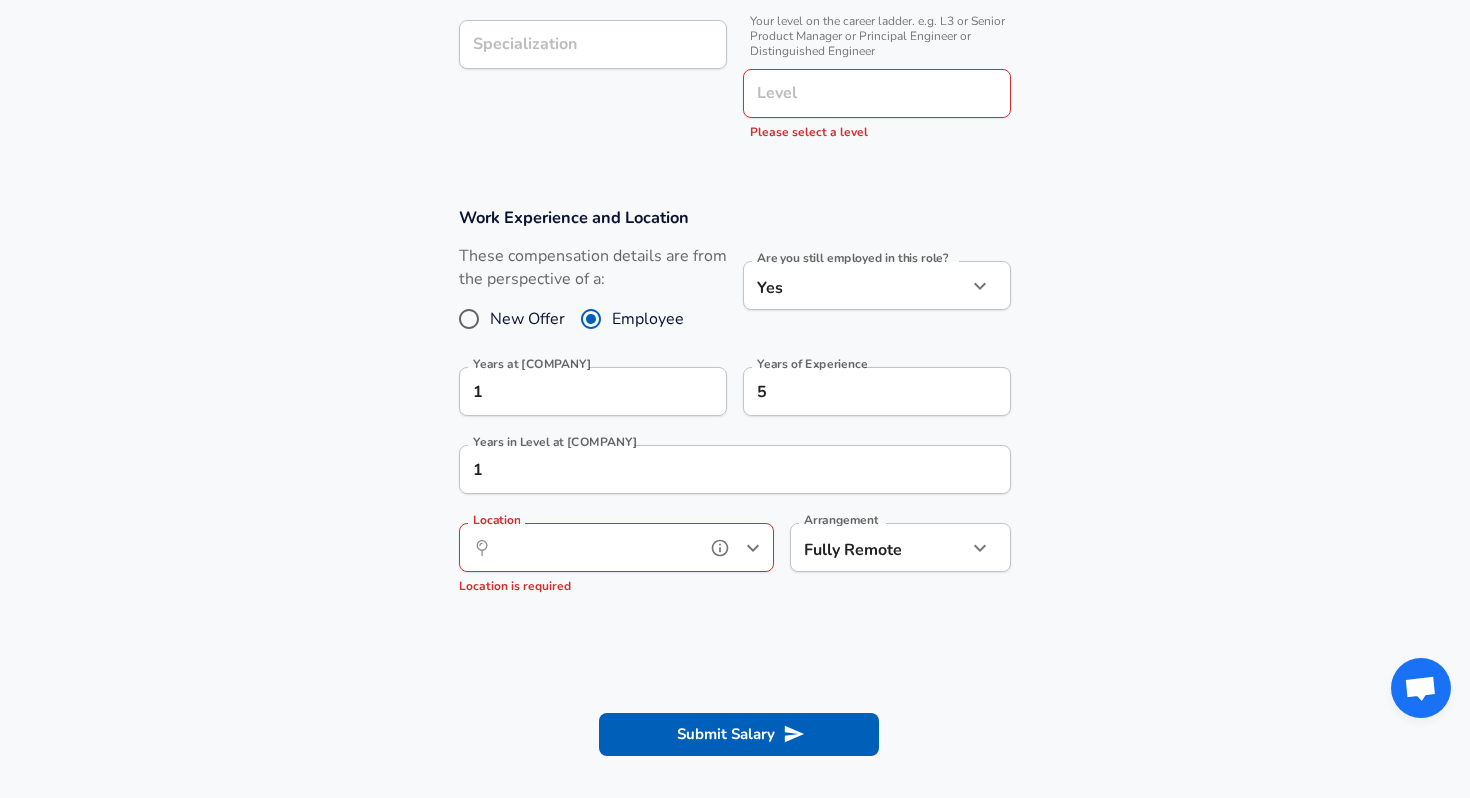 click on "Location" at bounding box center (594, 547) 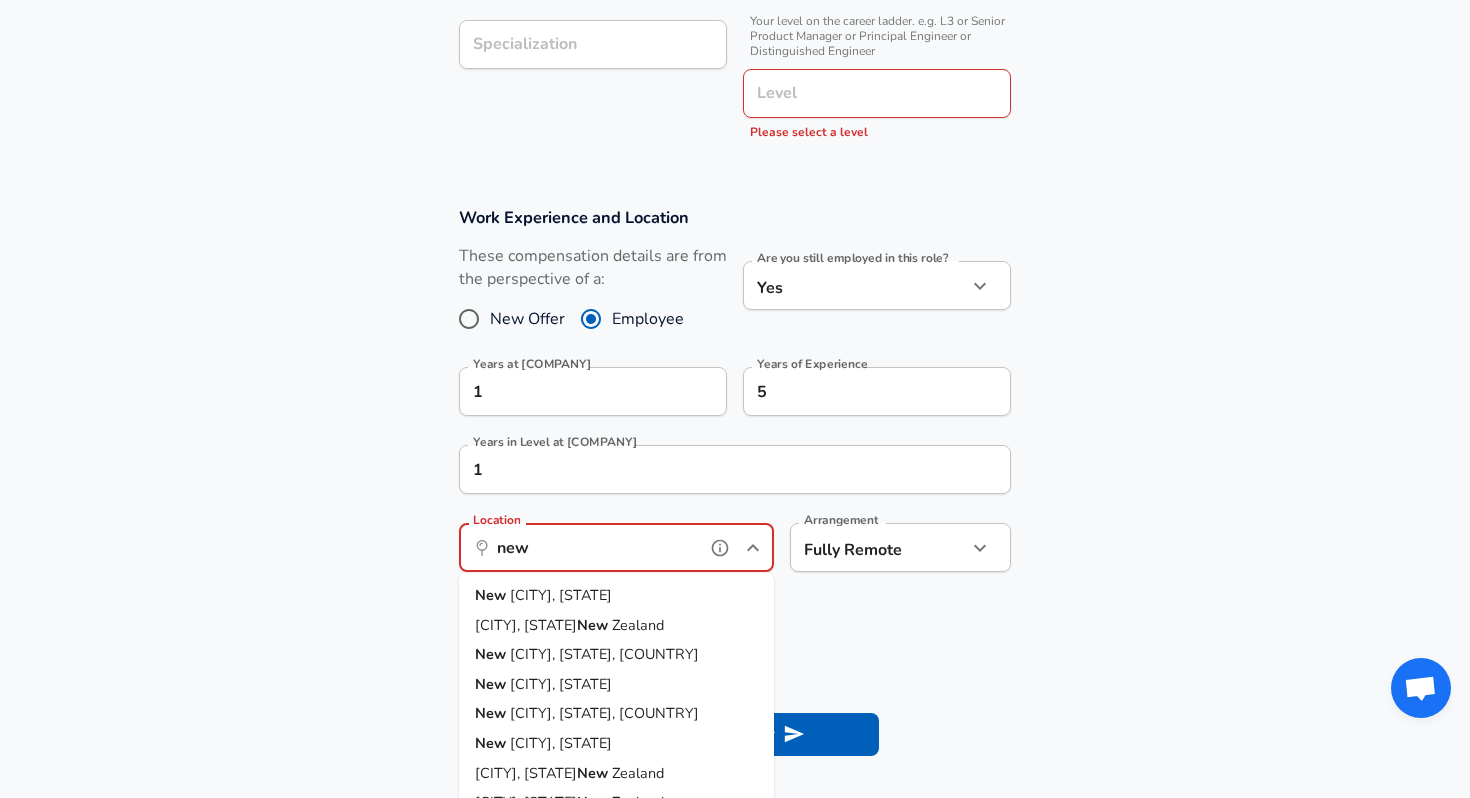 click on "[CITY], [STATE]" at bounding box center [616, 596] 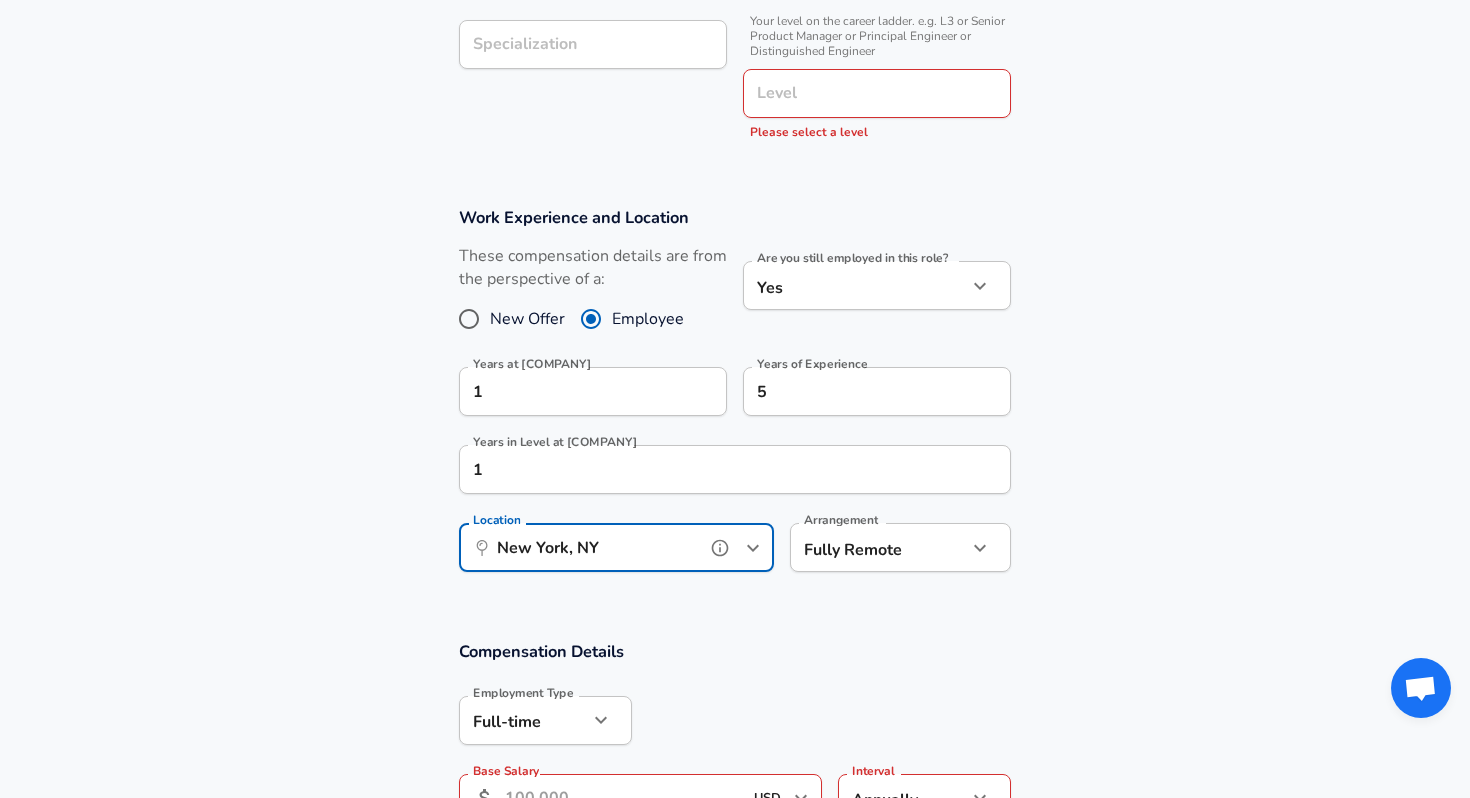 scroll, scrollTop: 1085, scrollLeft: 0, axis: vertical 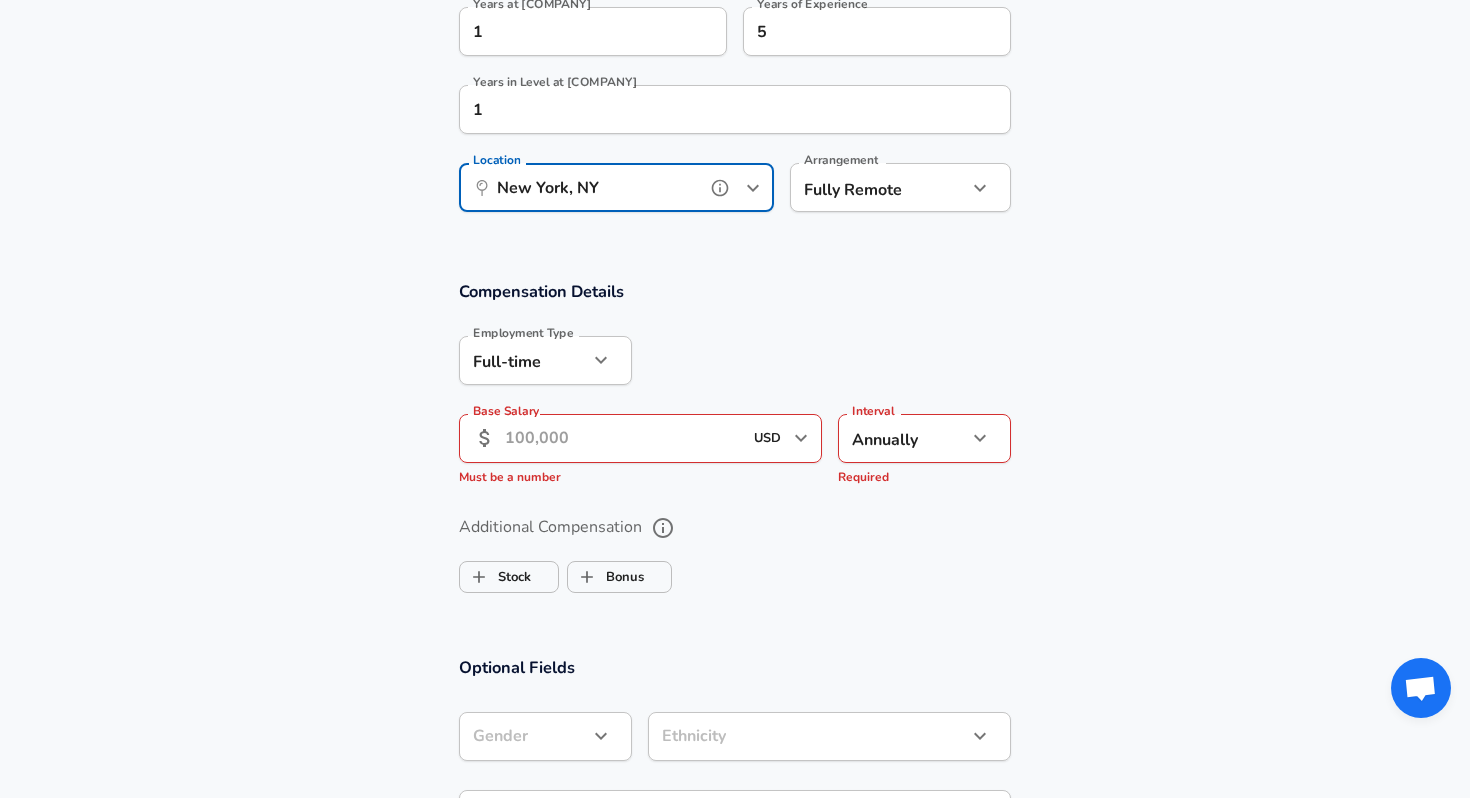 type on "New York, NY" 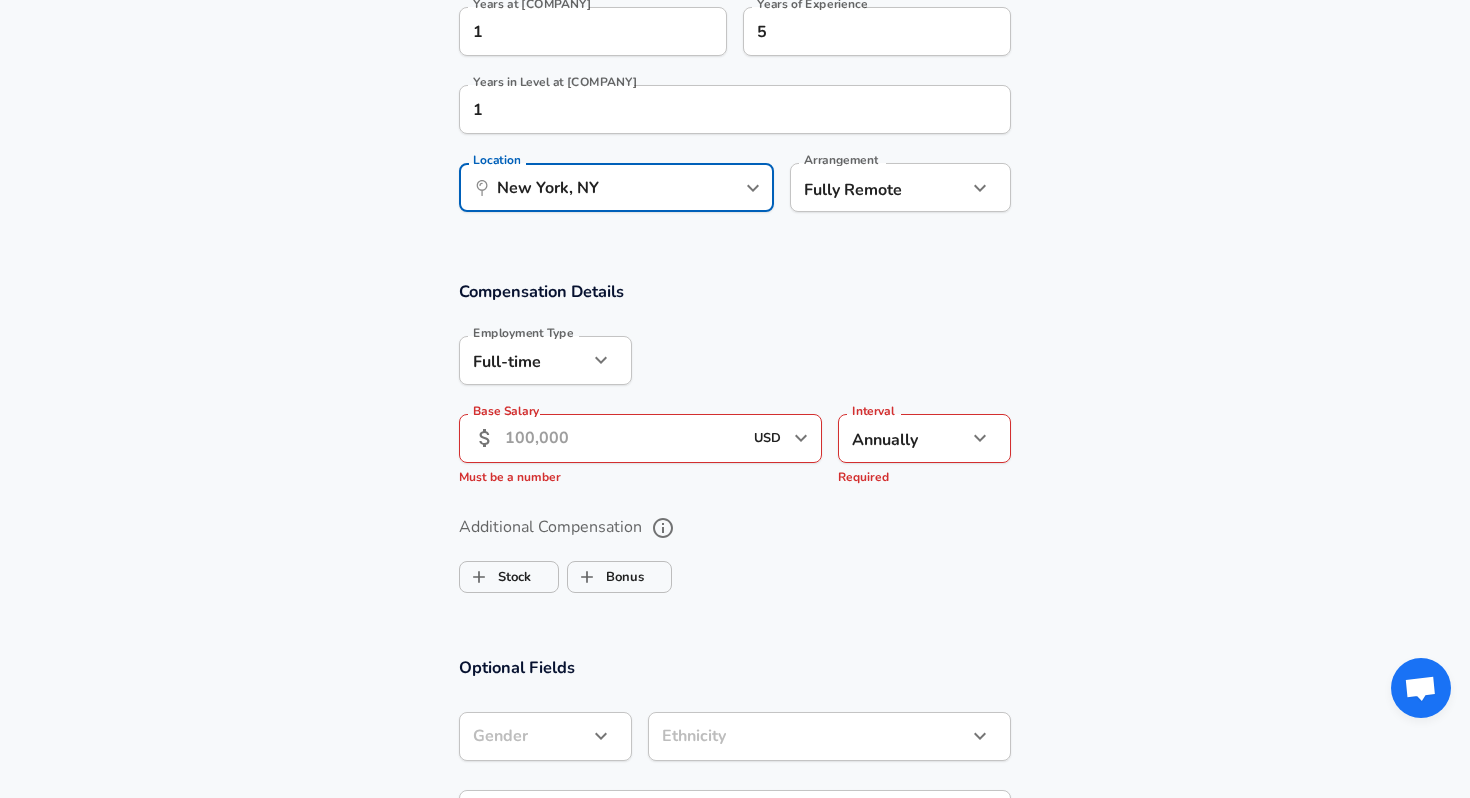 click on "Base Salary" at bounding box center [623, 438] 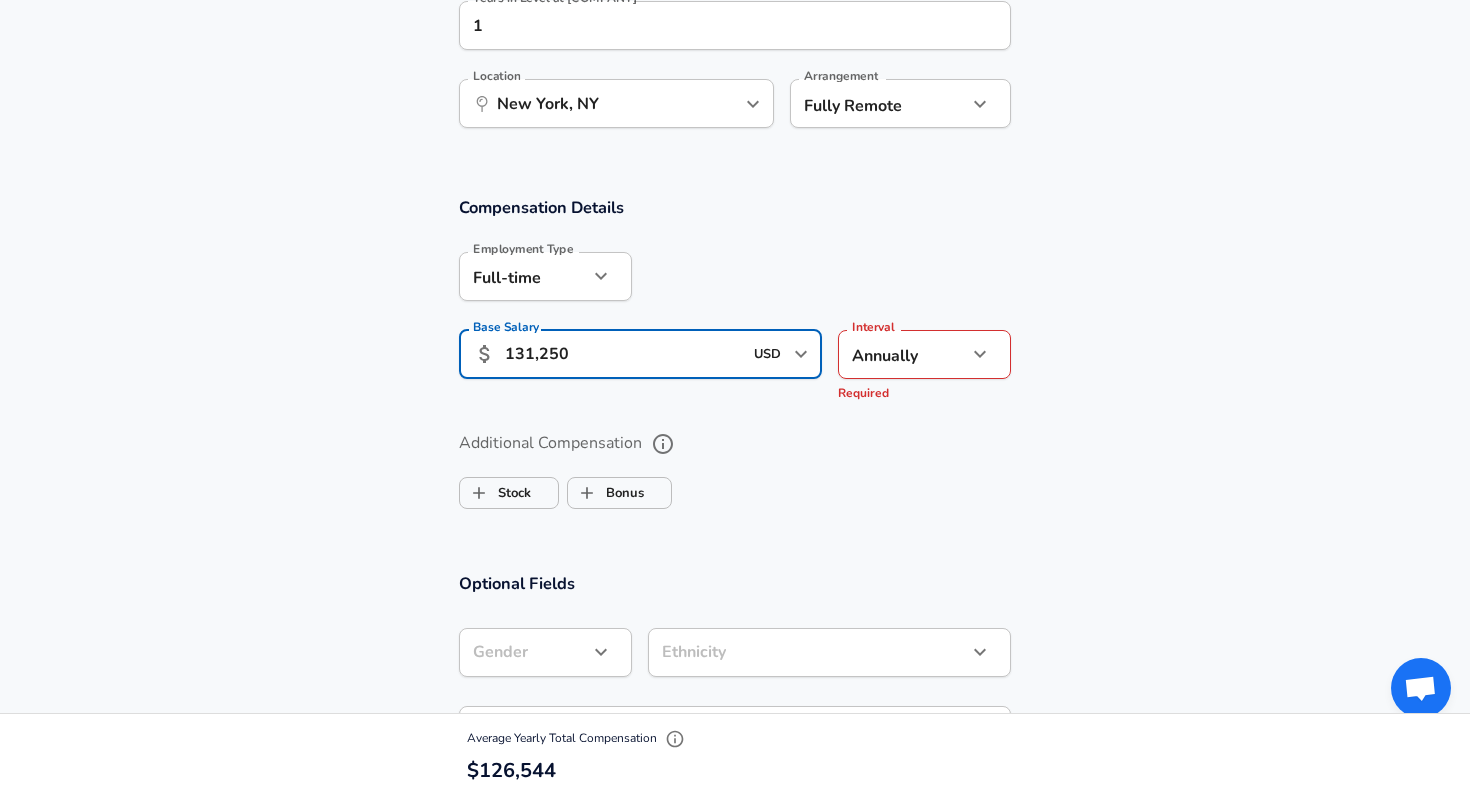 scroll, scrollTop: 1202, scrollLeft: 0, axis: vertical 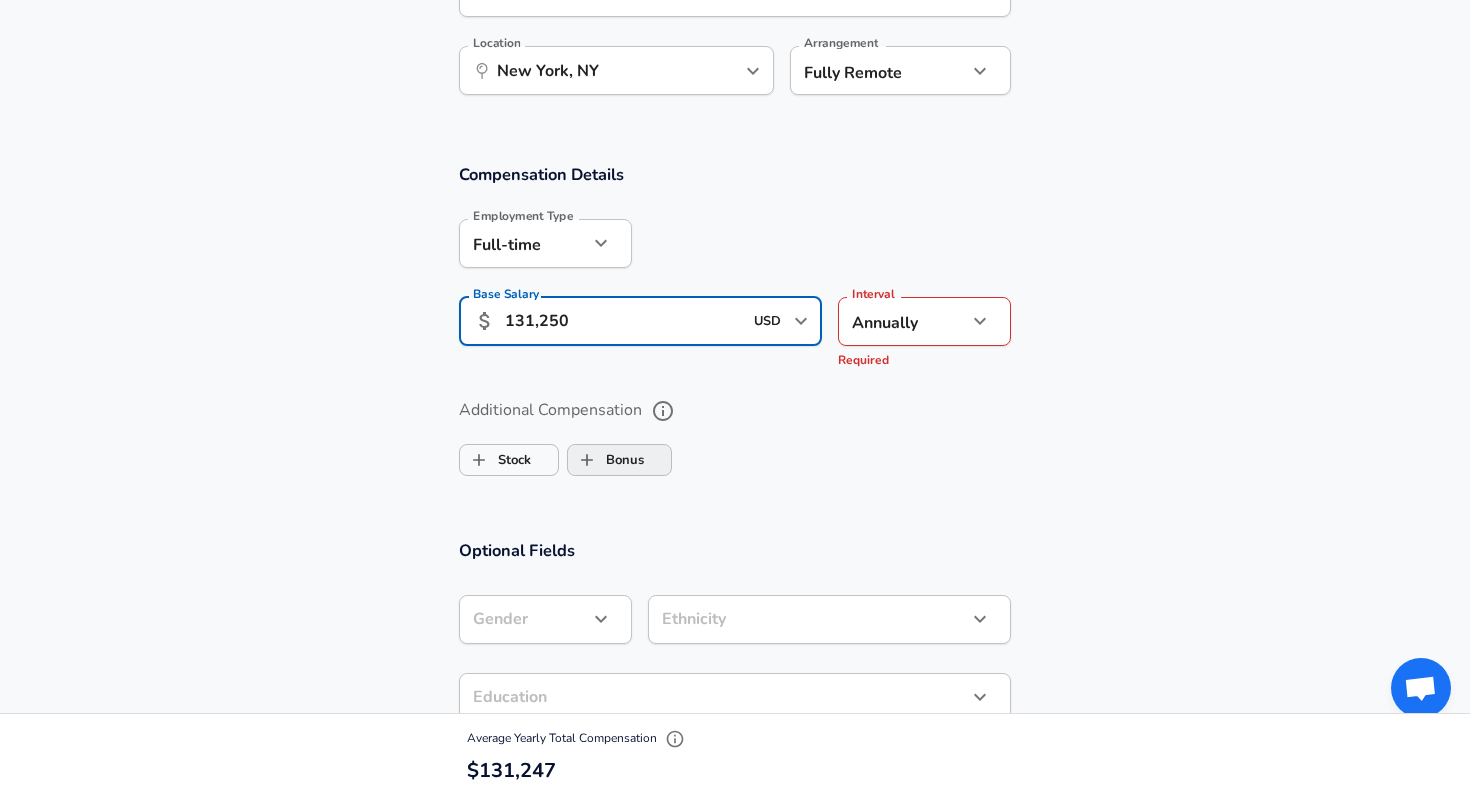 type on "131,250" 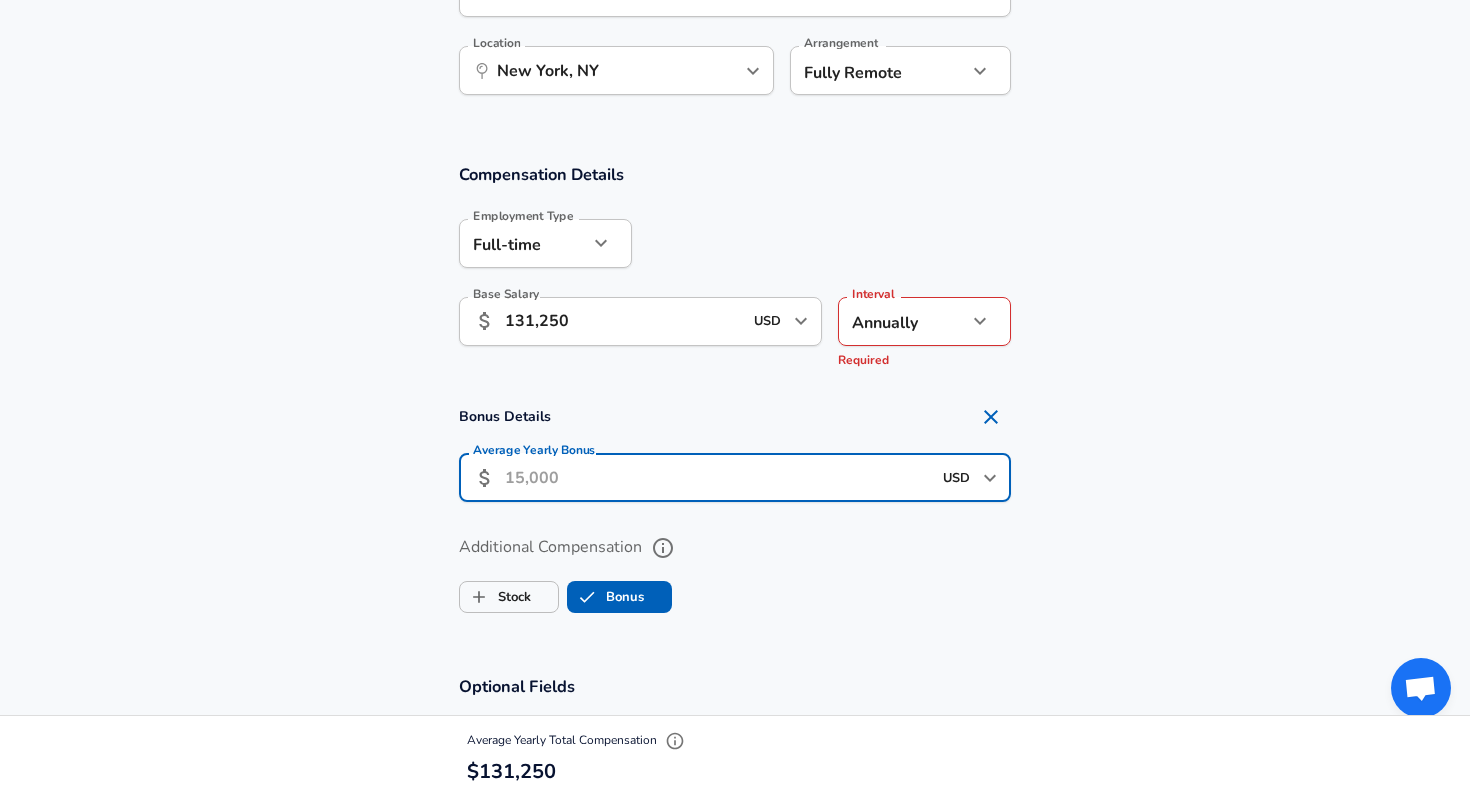 click on "Average Yearly Bonus" at bounding box center [718, 477] 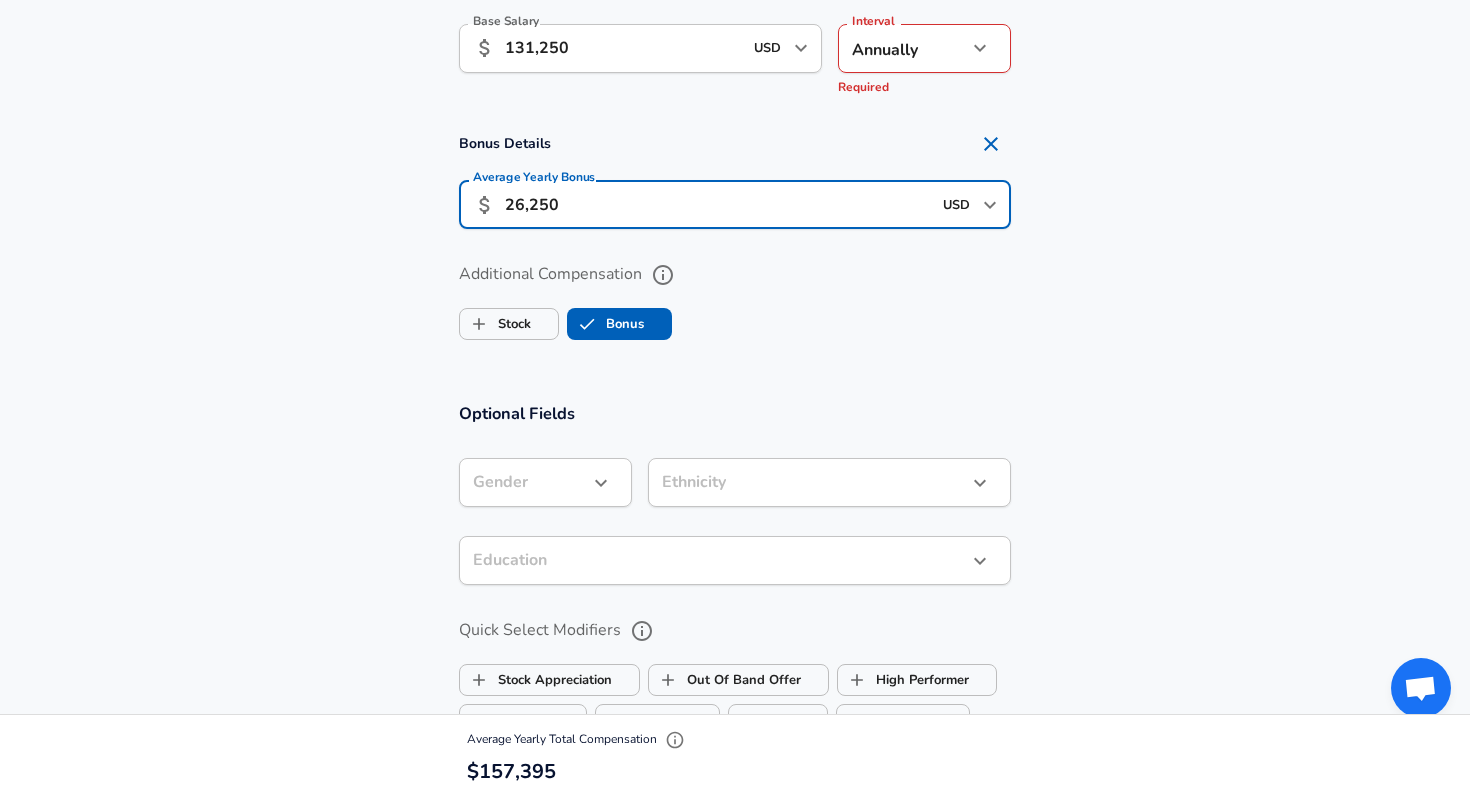 scroll, scrollTop: 1498, scrollLeft: 0, axis: vertical 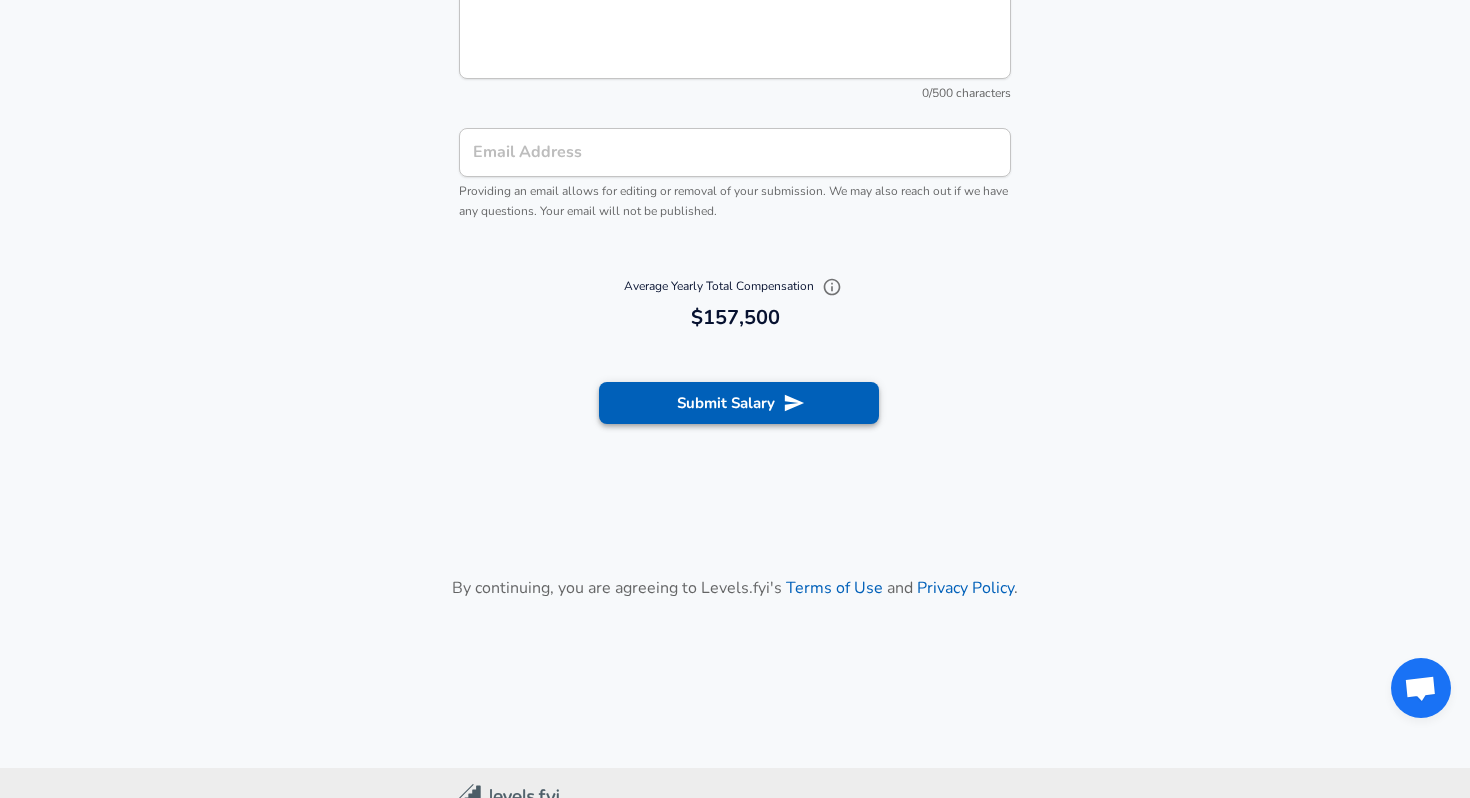 type on "26,250" 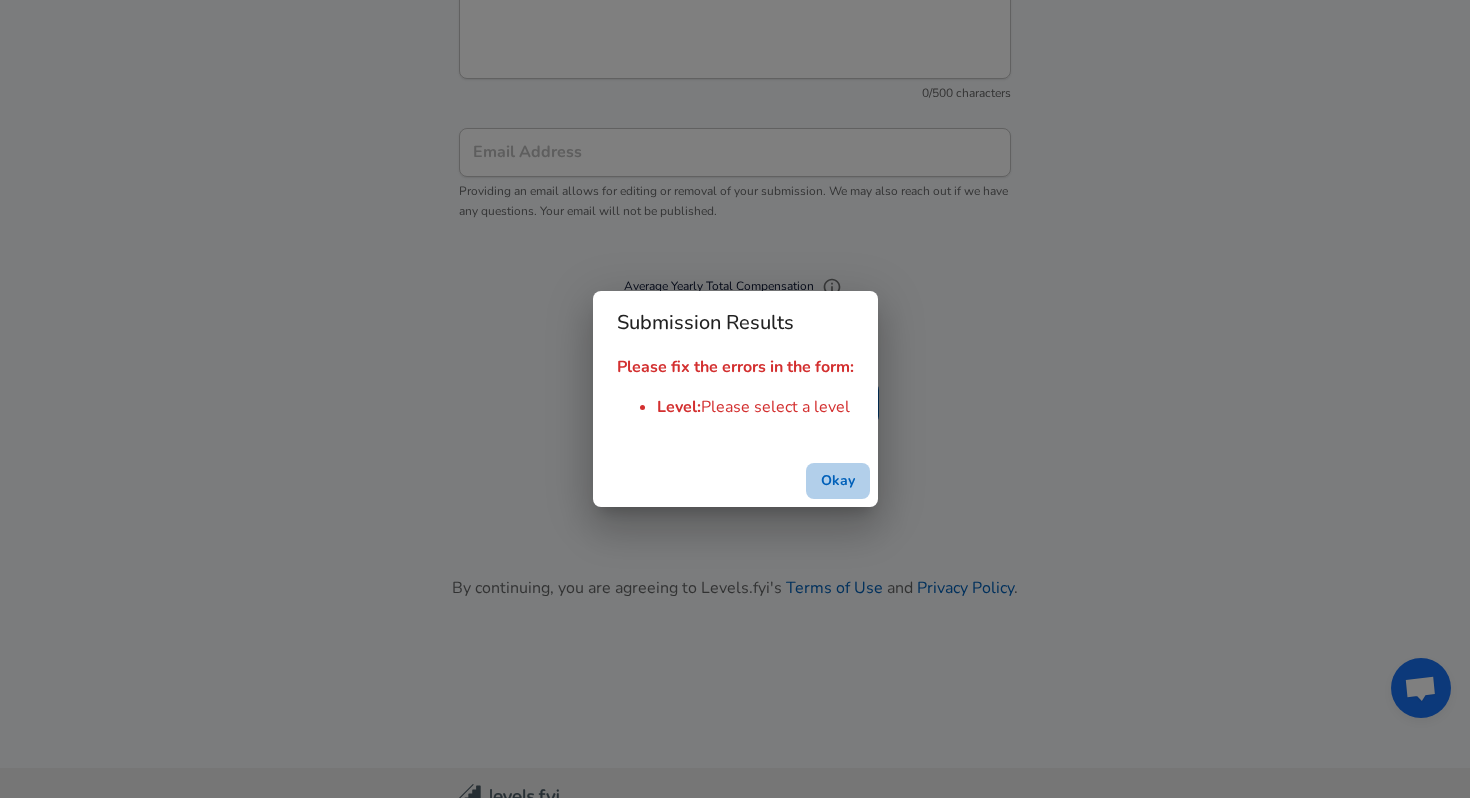 click on "Okay" at bounding box center [838, 481] 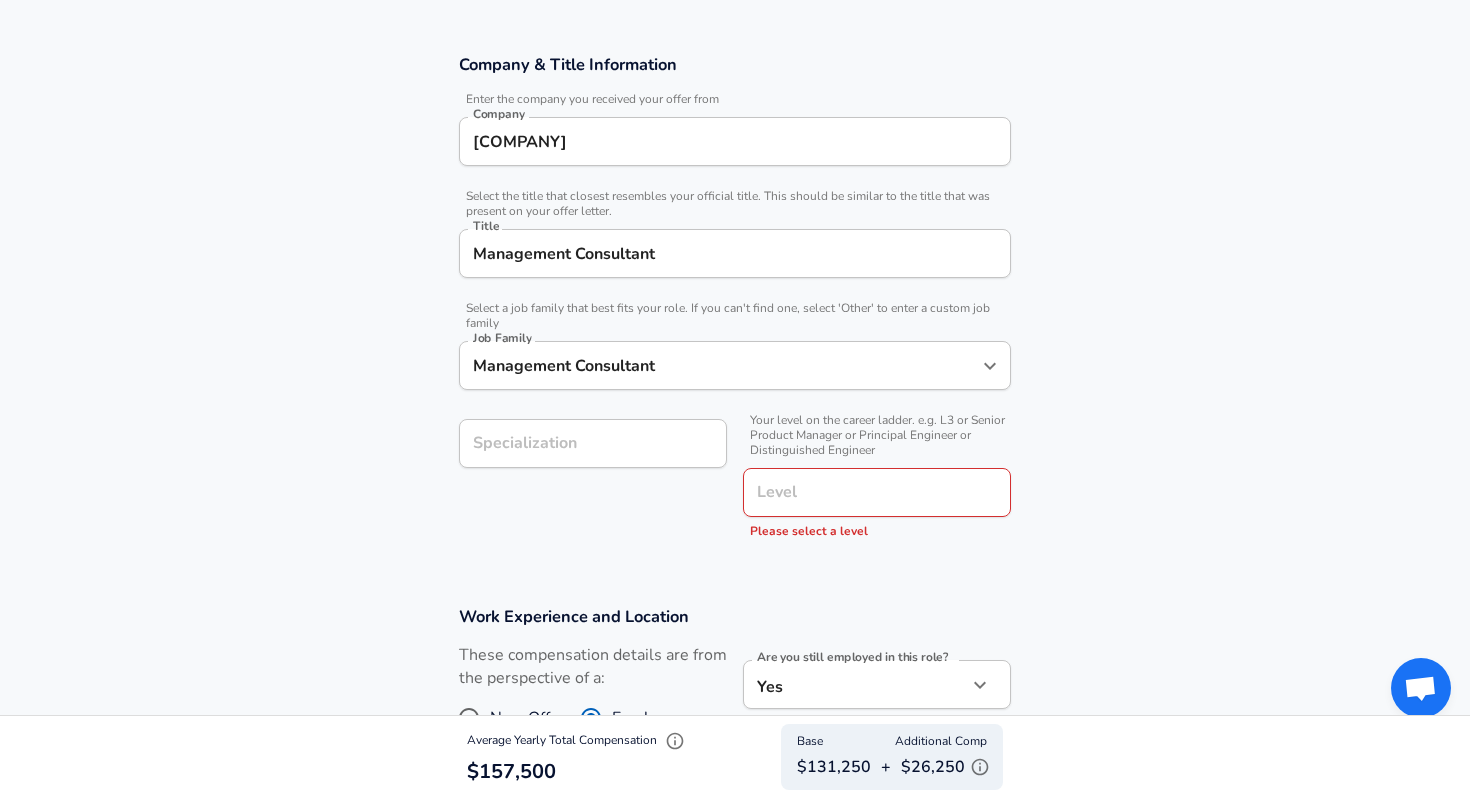 scroll, scrollTop: 565, scrollLeft: 0, axis: vertical 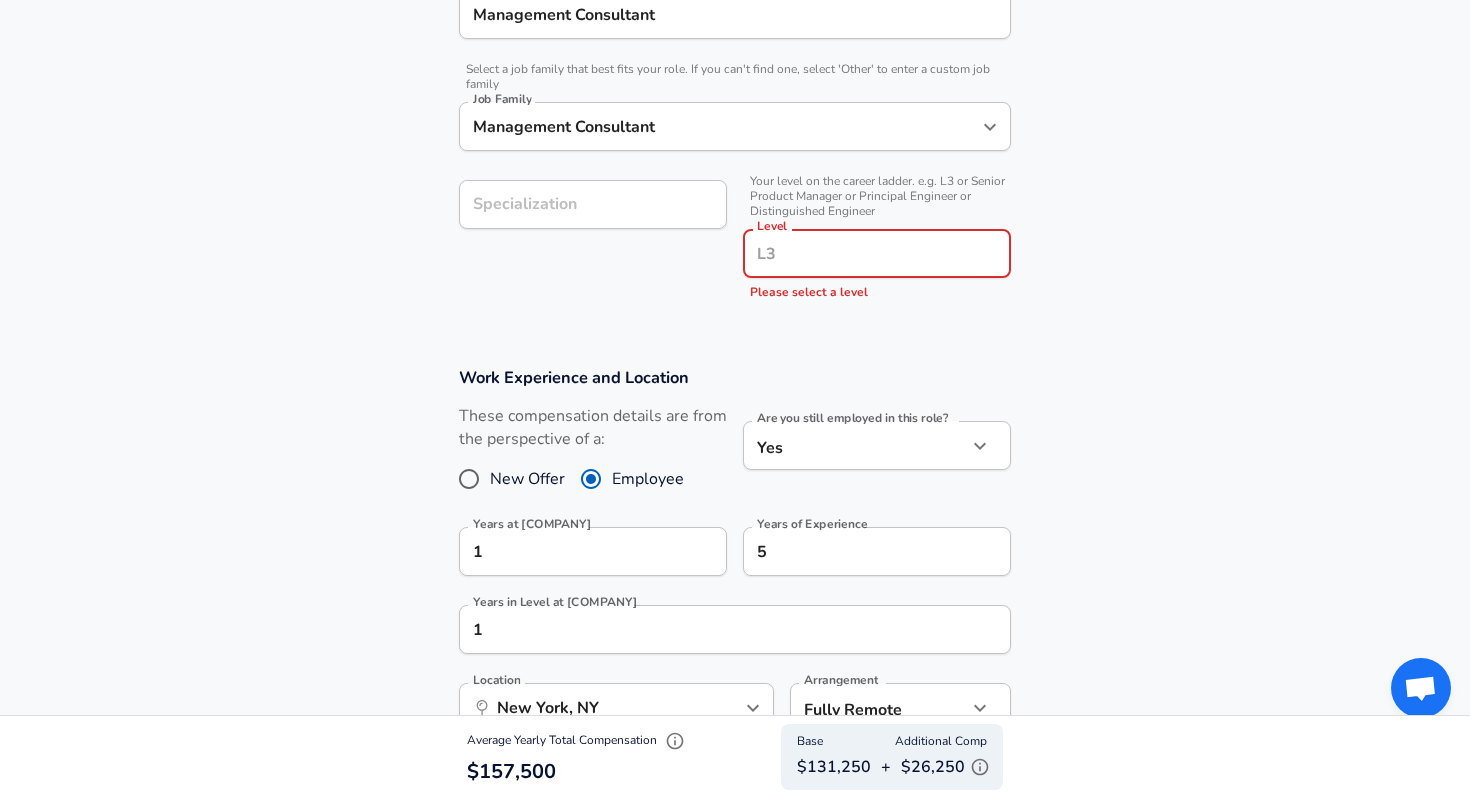 click on "Level" at bounding box center [877, 253] 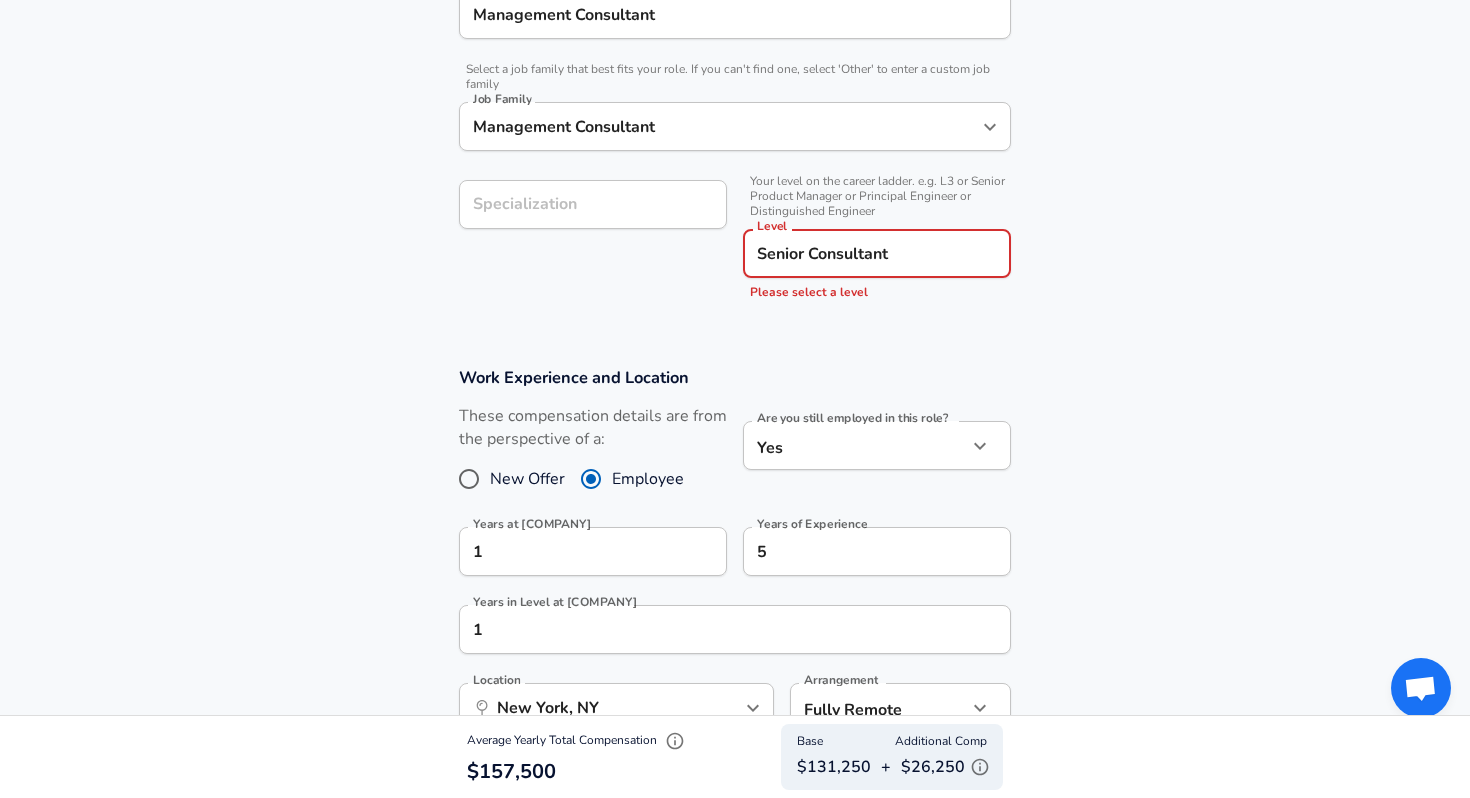 click on "Please select a level" at bounding box center (877, 293) 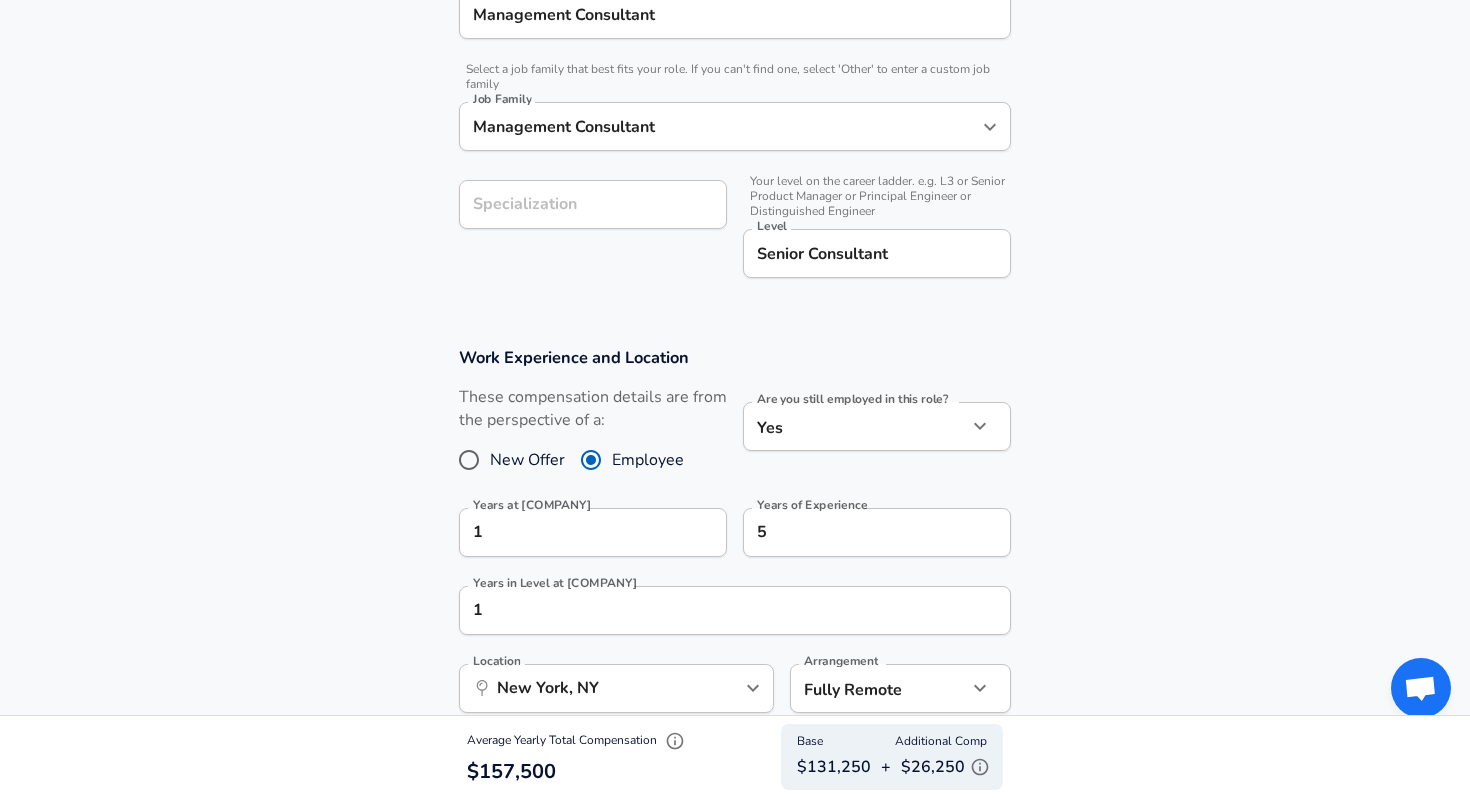 scroll, scrollTop: 2320, scrollLeft: 0, axis: vertical 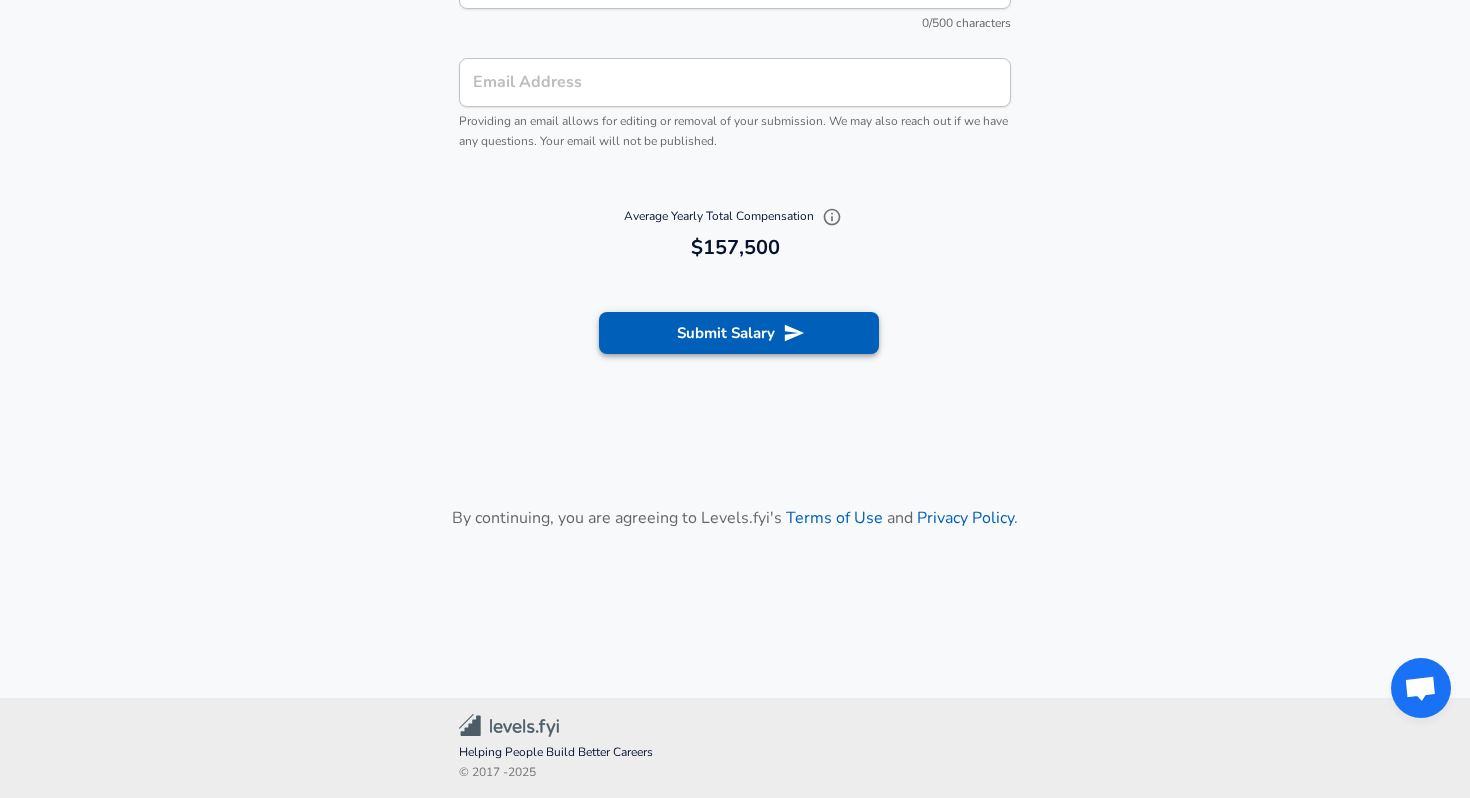 click on "Submit Salary" at bounding box center [739, 333] 